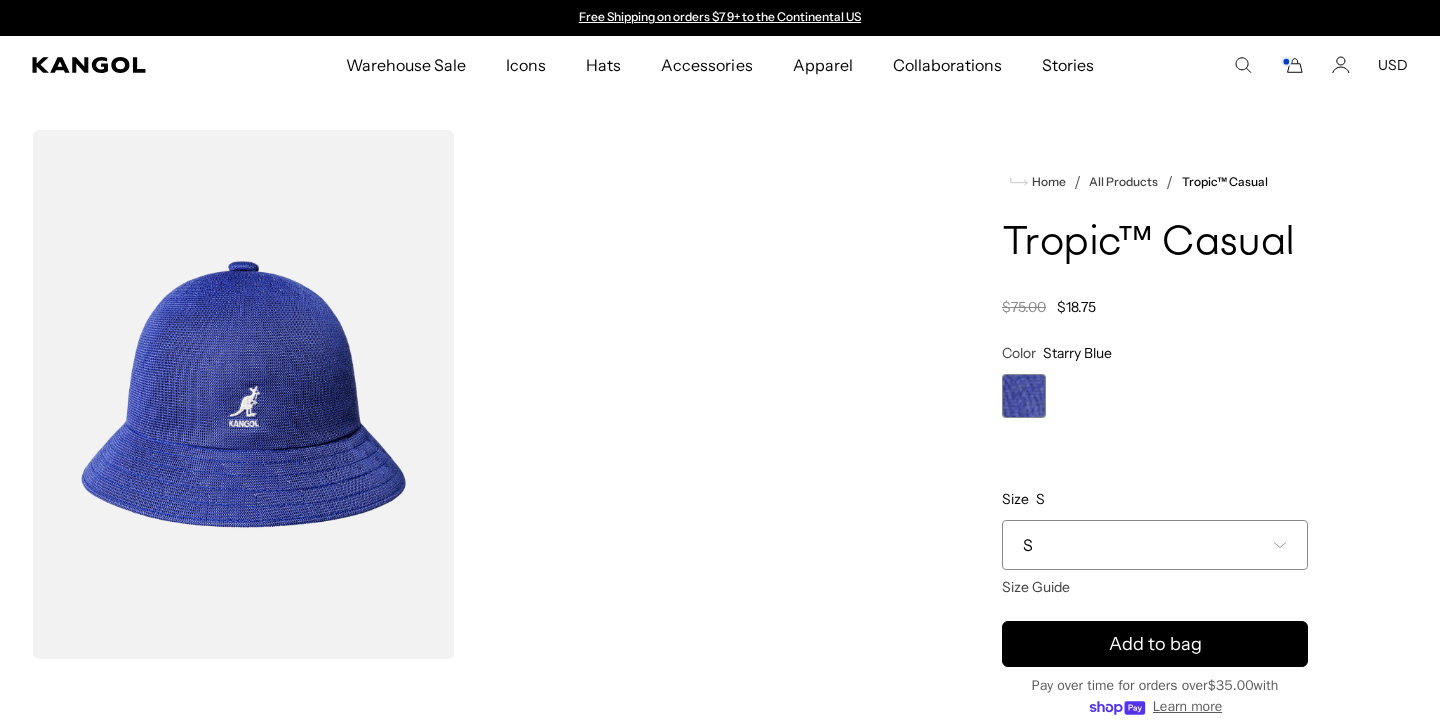 scroll, scrollTop: 0, scrollLeft: 0, axis: both 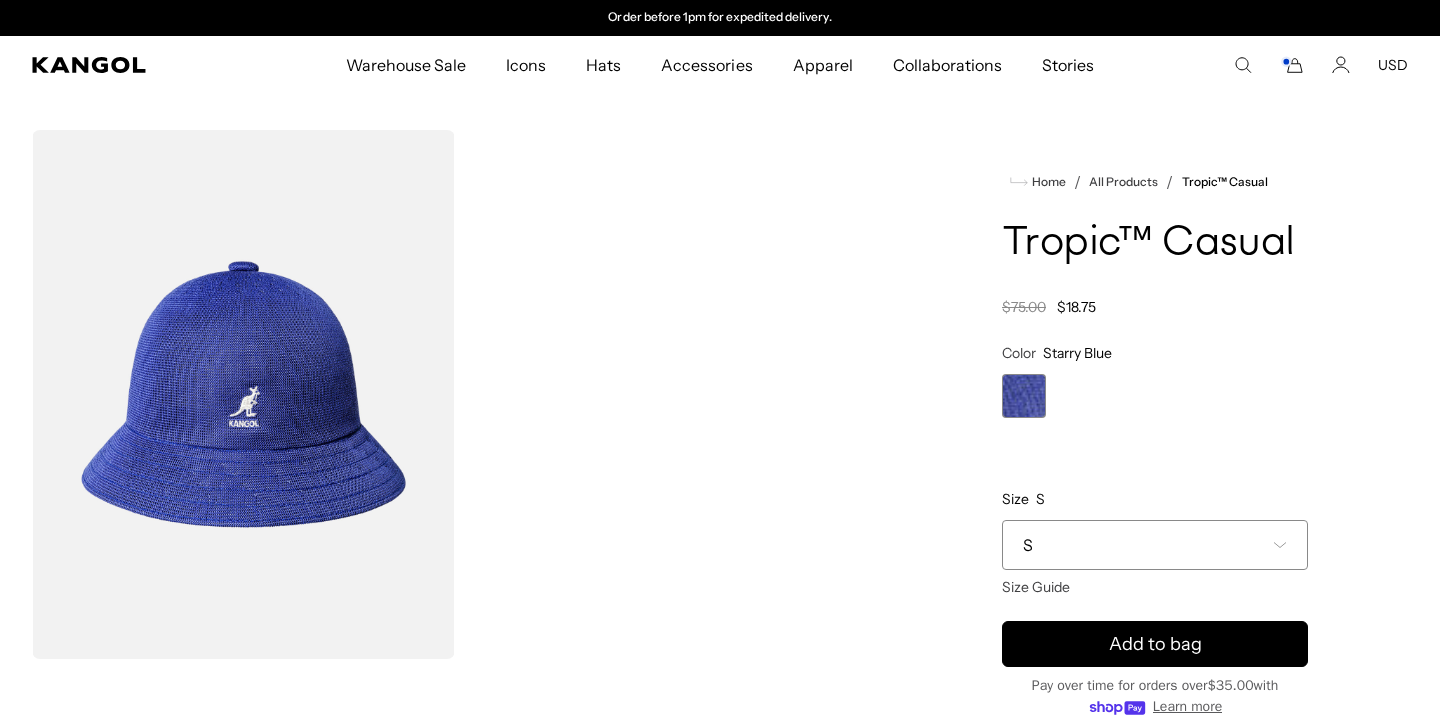 click on "S" at bounding box center (1155, 545) 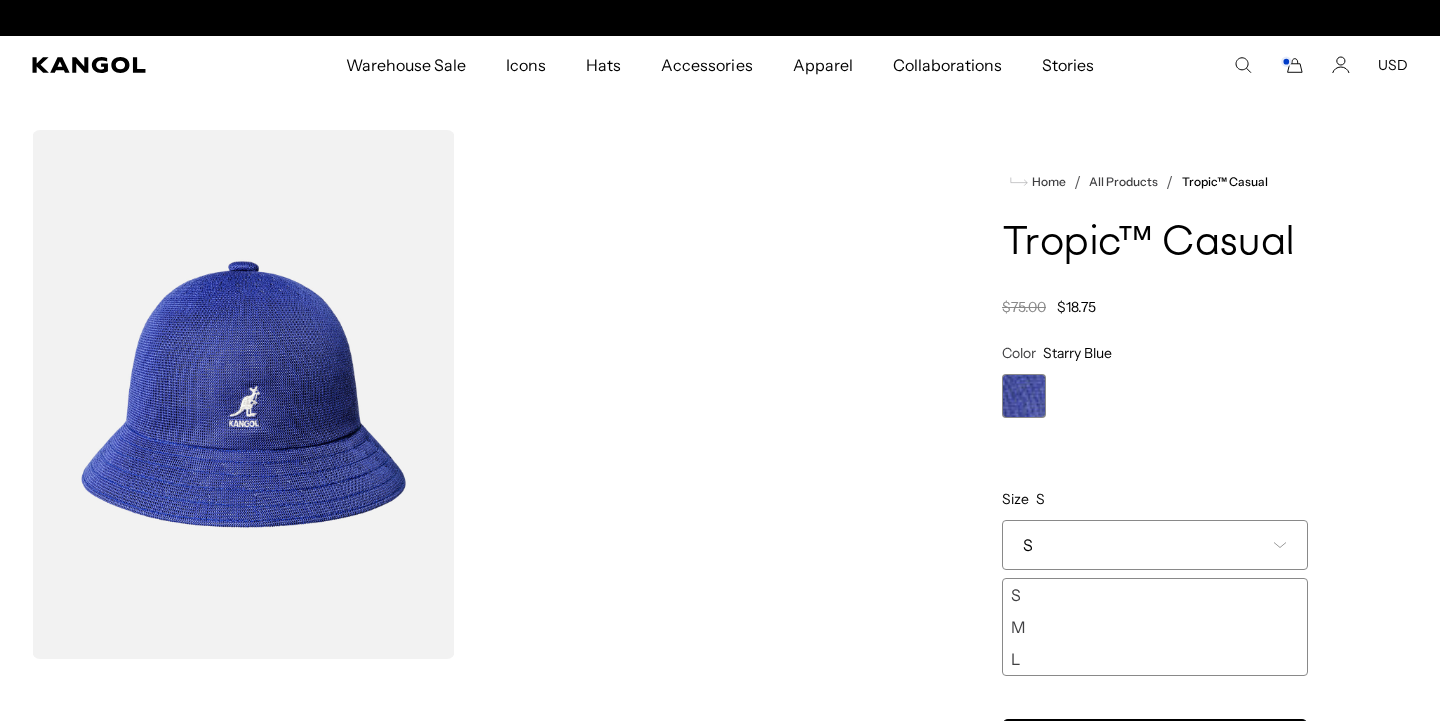 scroll, scrollTop: 0, scrollLeft: 0, axis: both 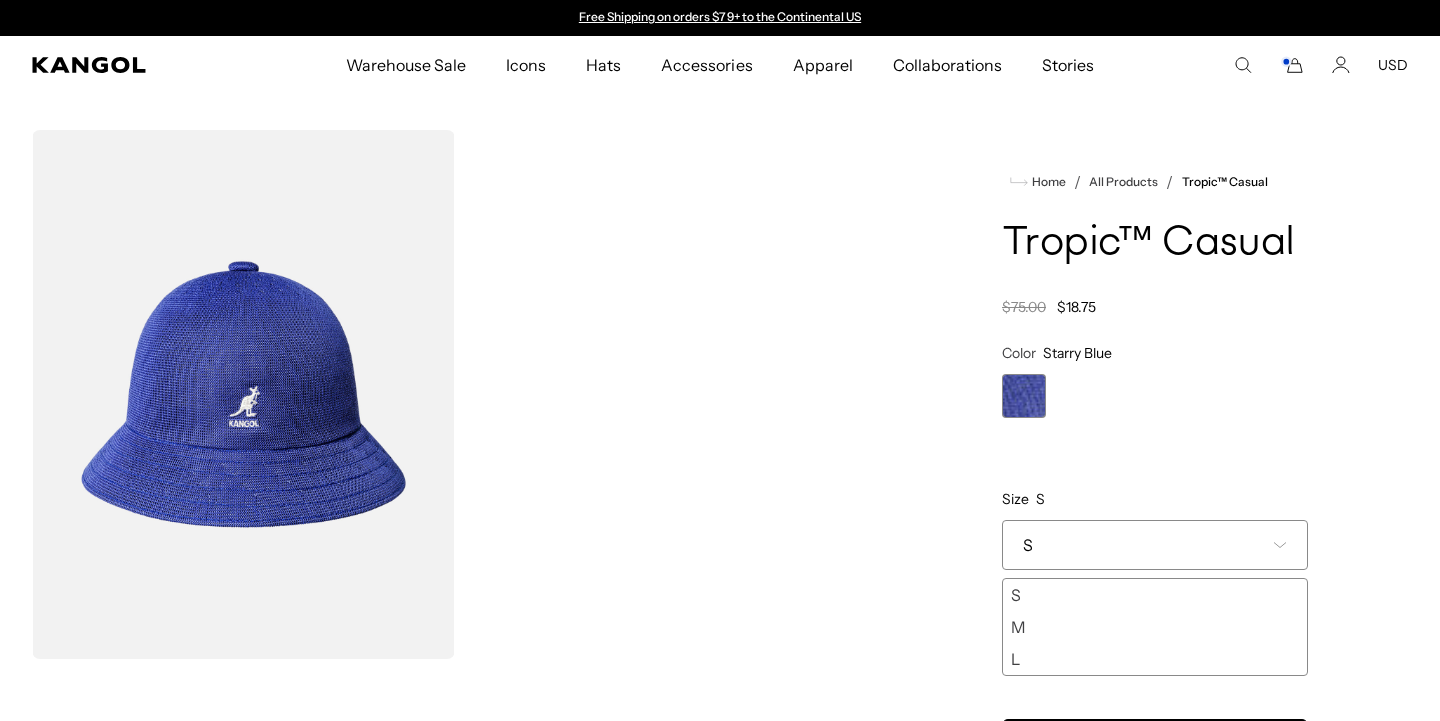 click on "M" at bounding box center [1155, 627] 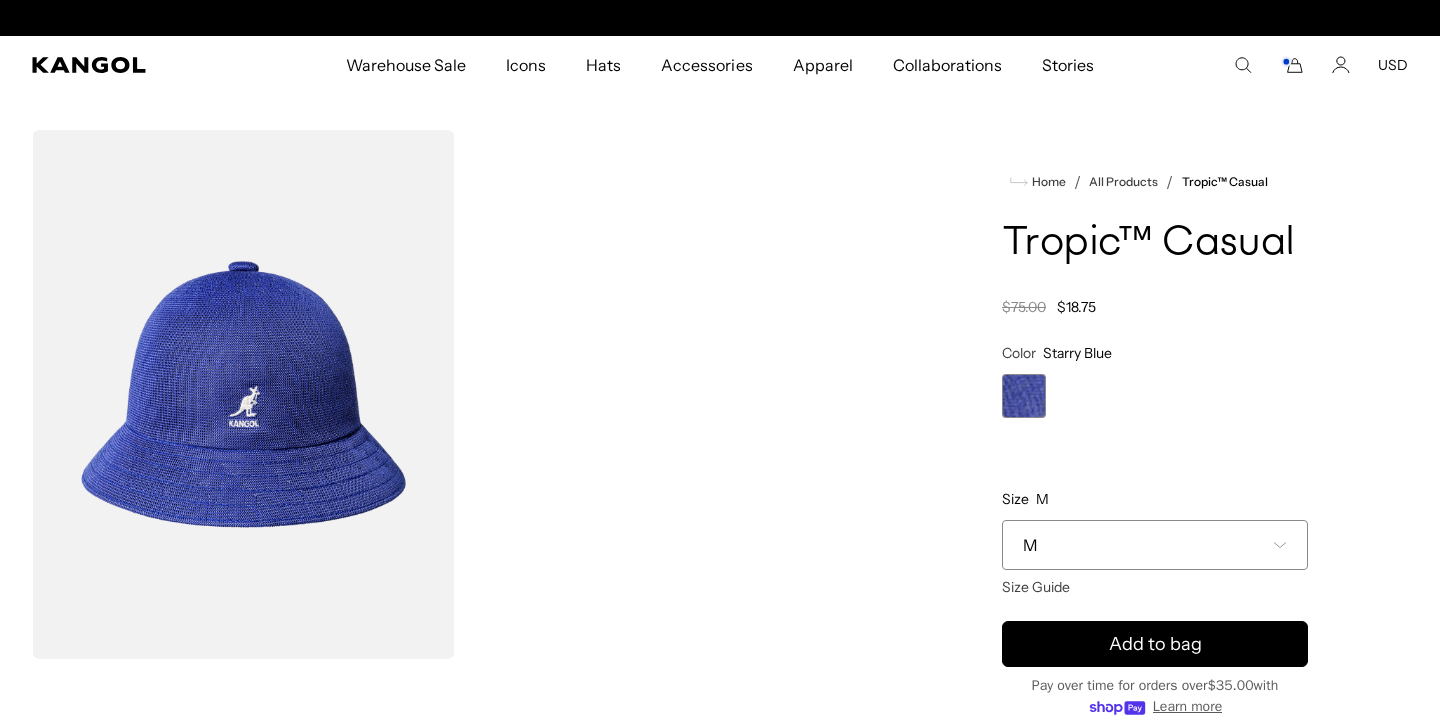 scroll, scrollTop: 0, scrollLeft: 0, axis: both 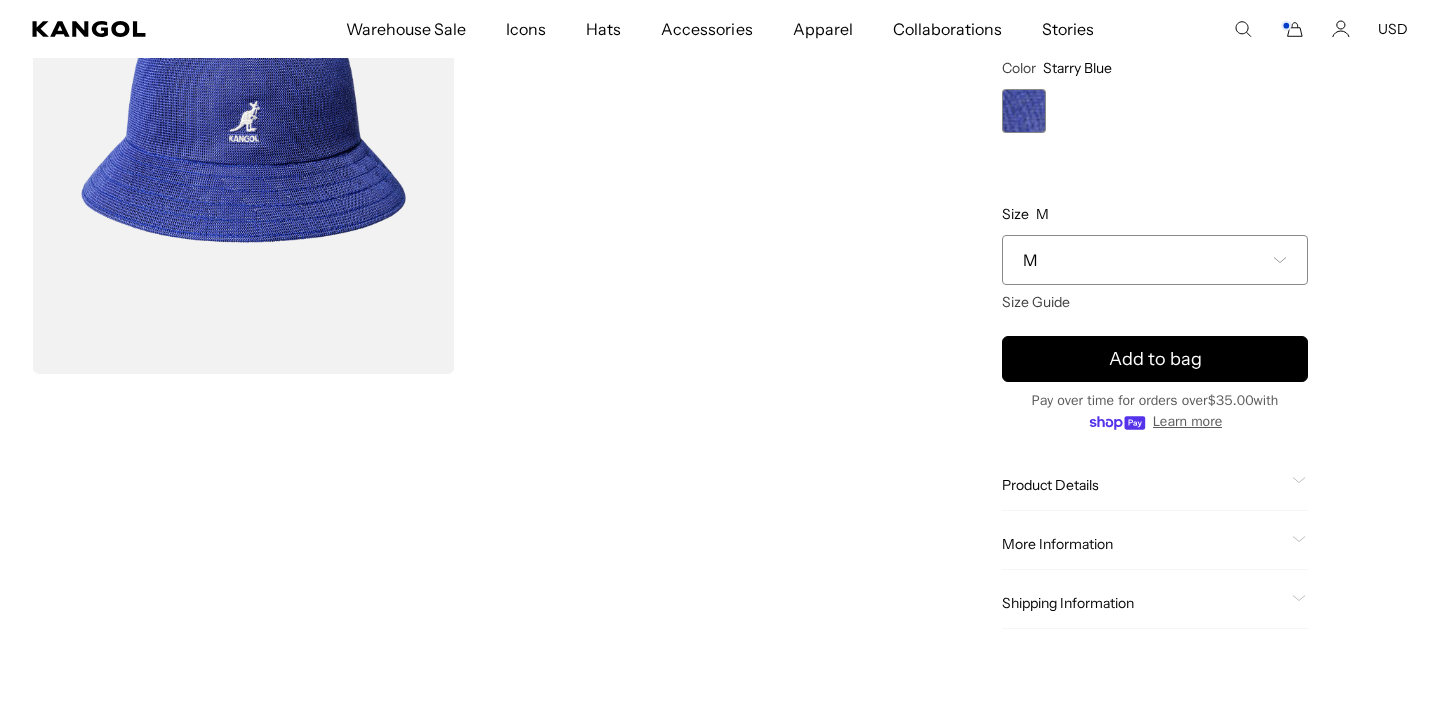 click on "Product Details" 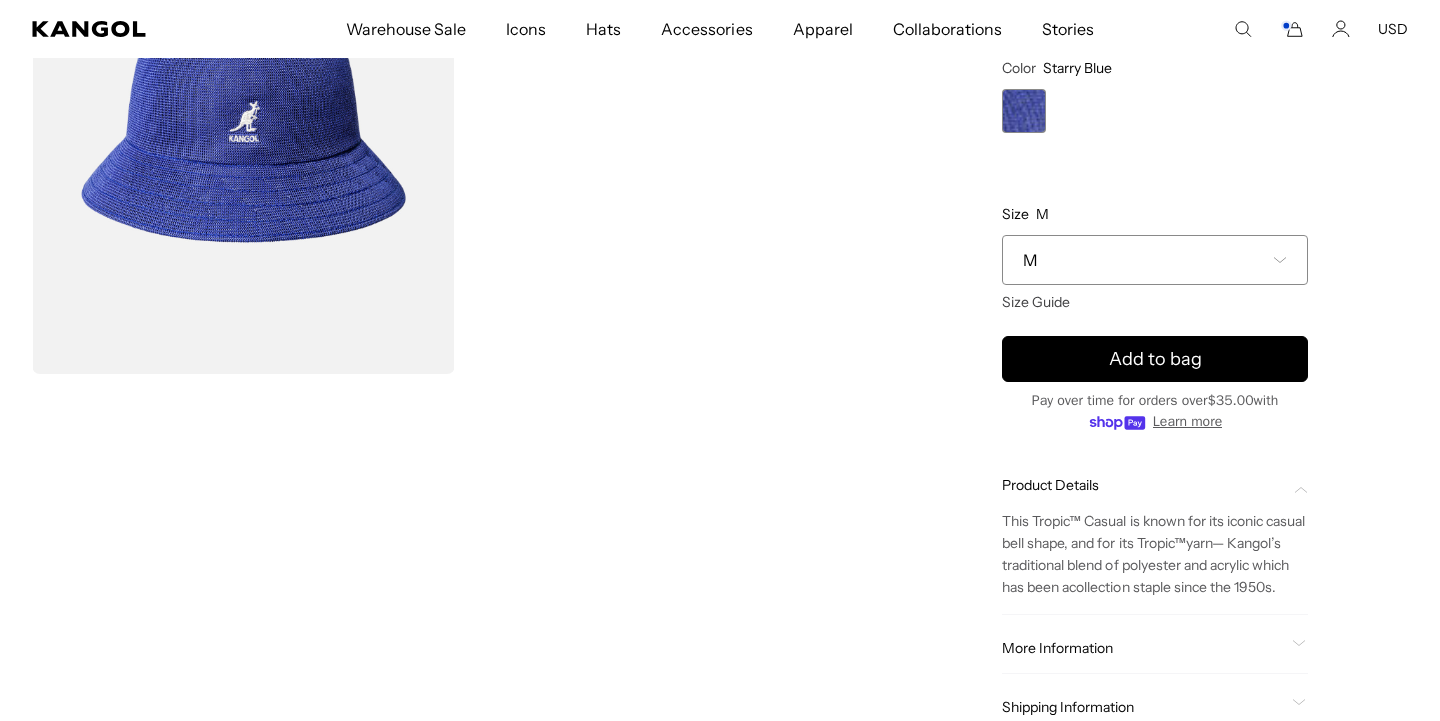 scroll, scrollTop: 0, scrollLeft: 0, axis: both 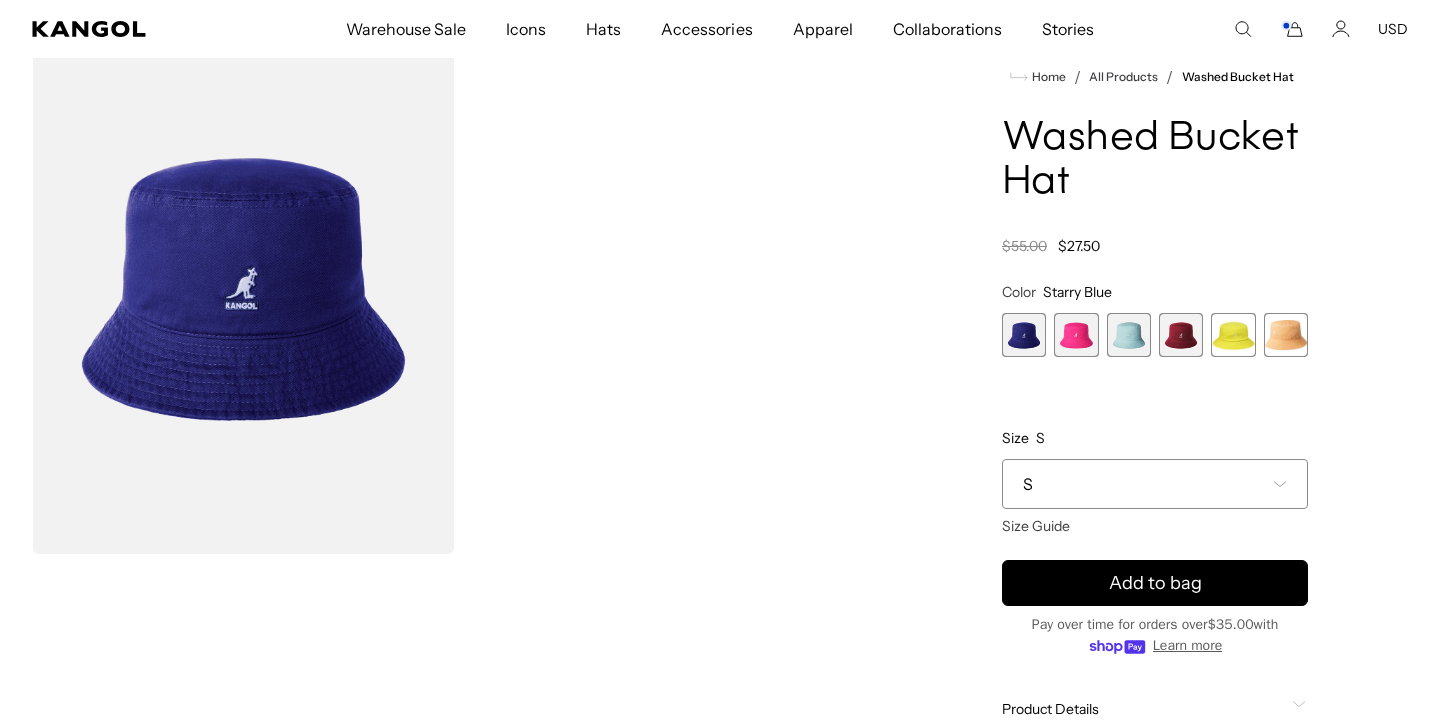 click at bounding box center (1129, 335) 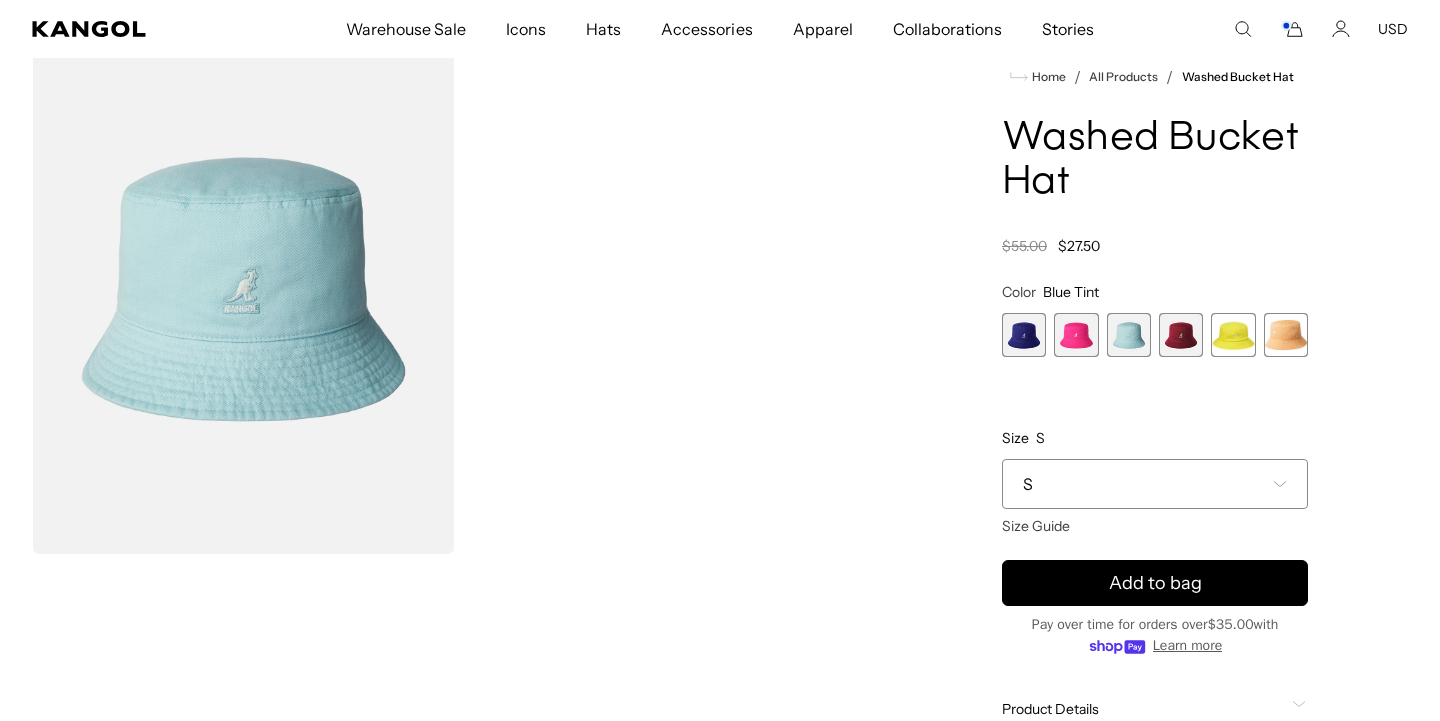 scroll, scrollTop: 0, scrollLeft: 0, axis: both 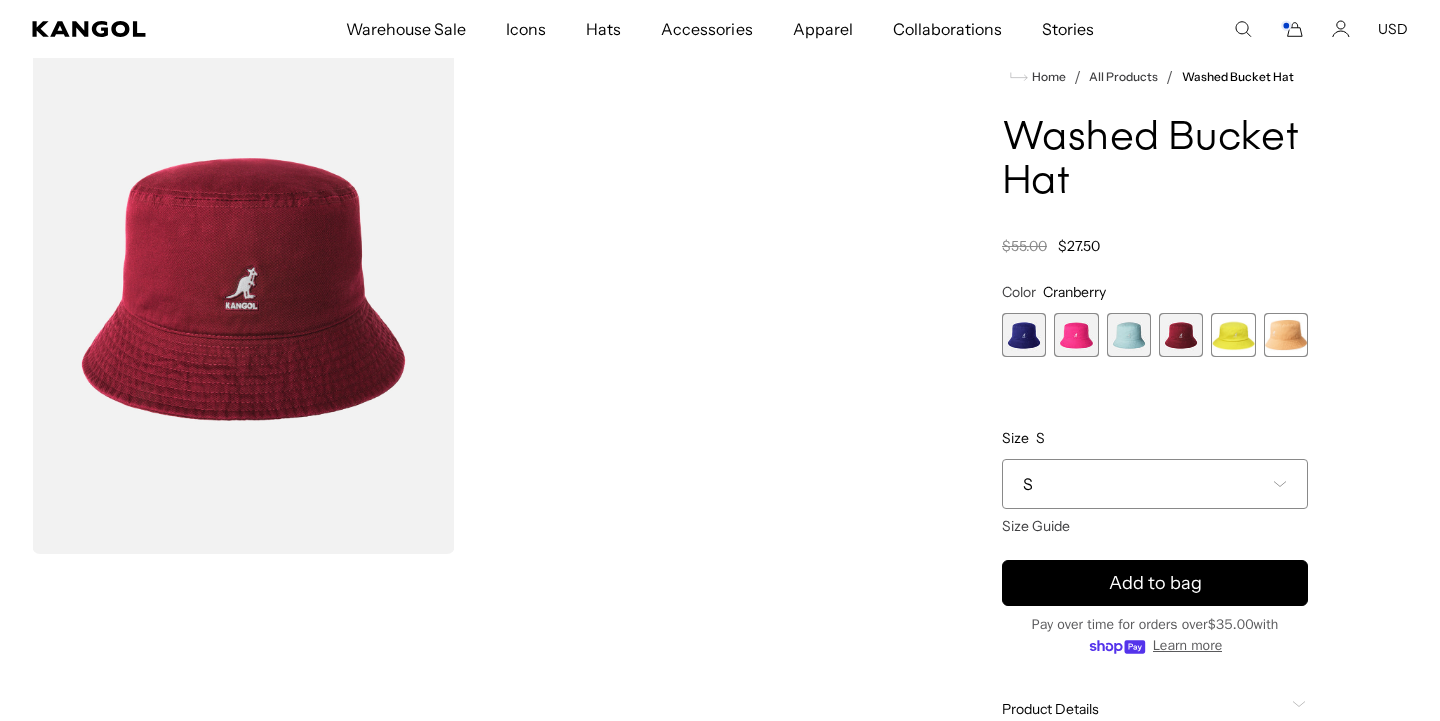 click at bounding box center [1233, 335] 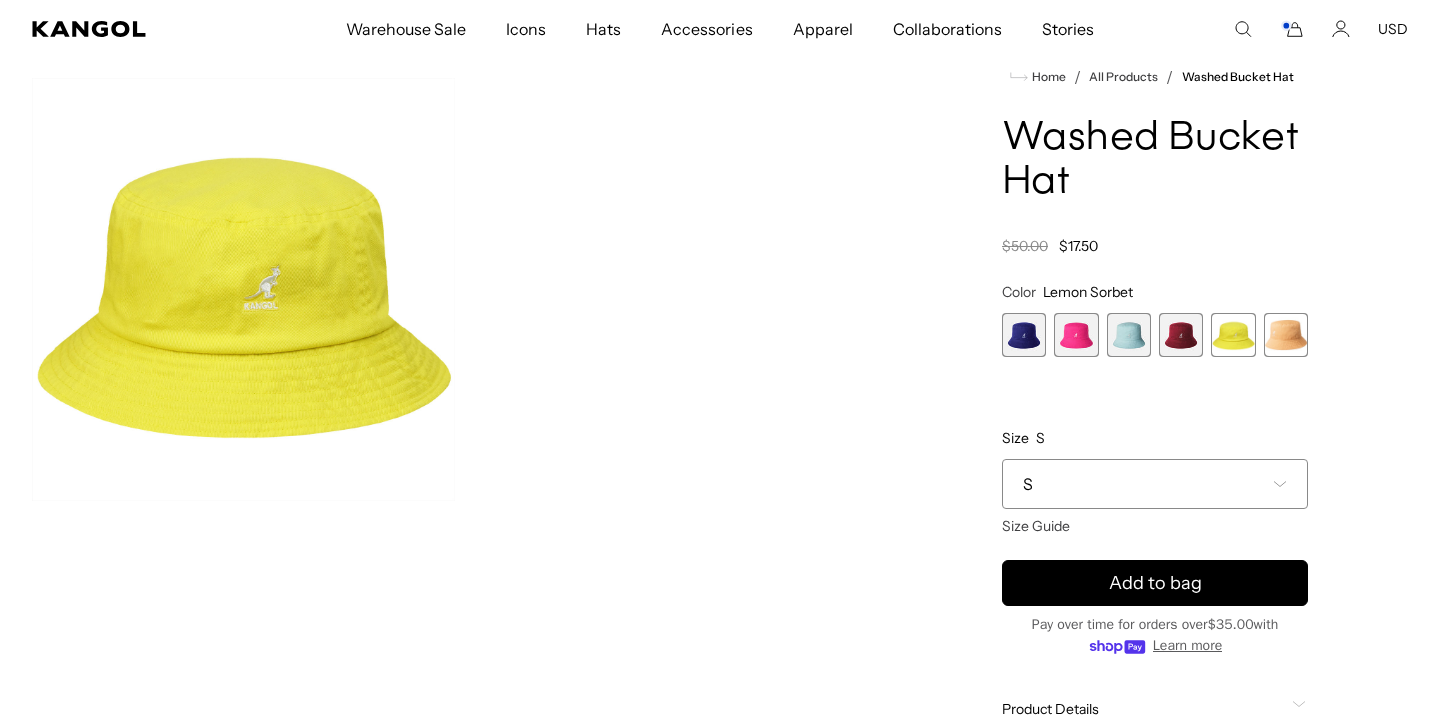 scroll, scrollTop: 0, scrollLeft: 412, axis: horizontal 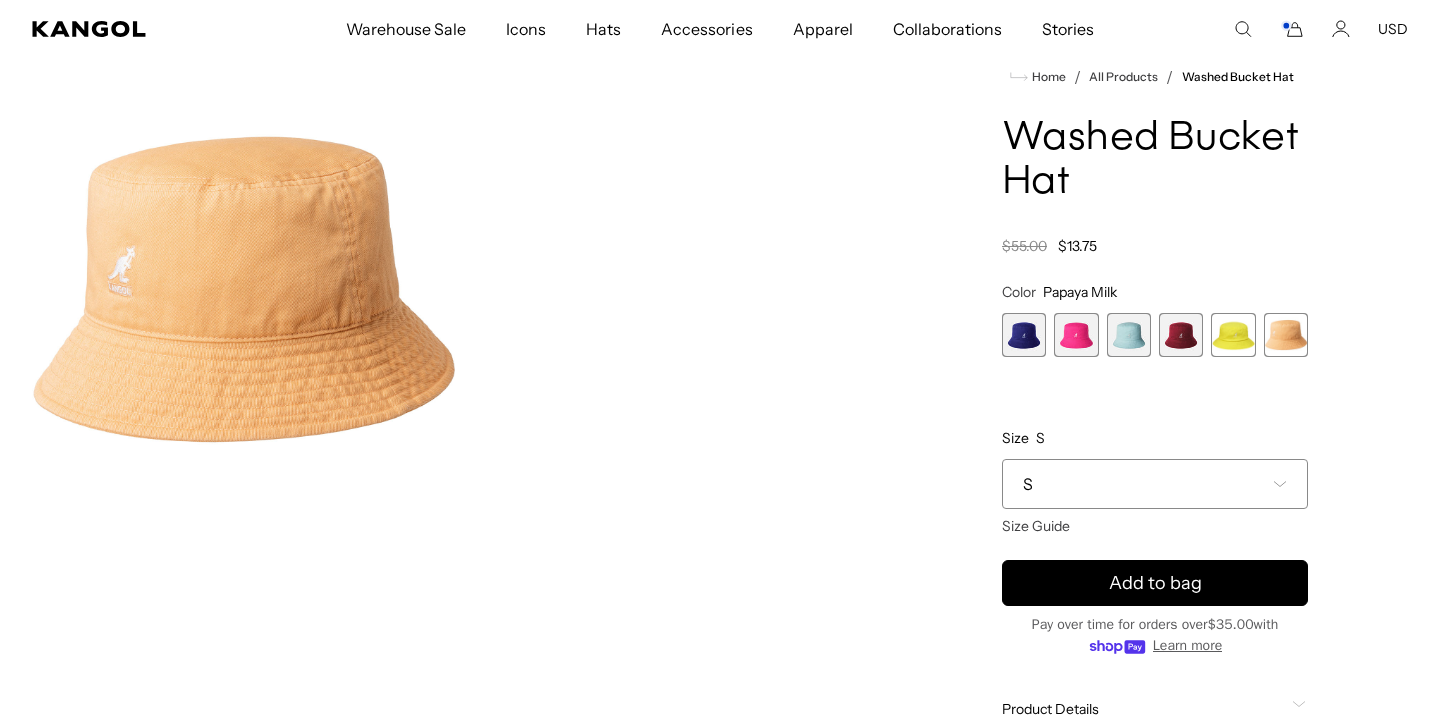 click 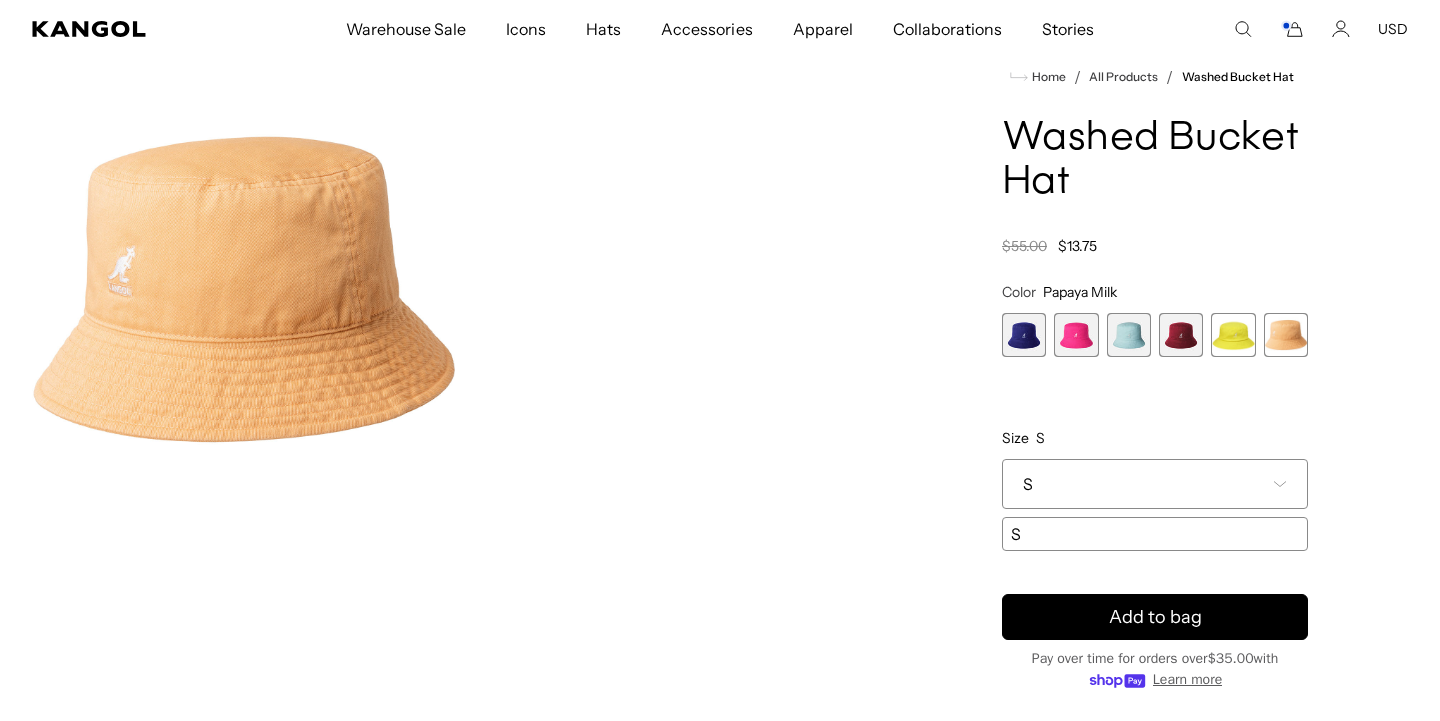 scroll, scrollTop: 0, scrollLeft: 0, axis: both 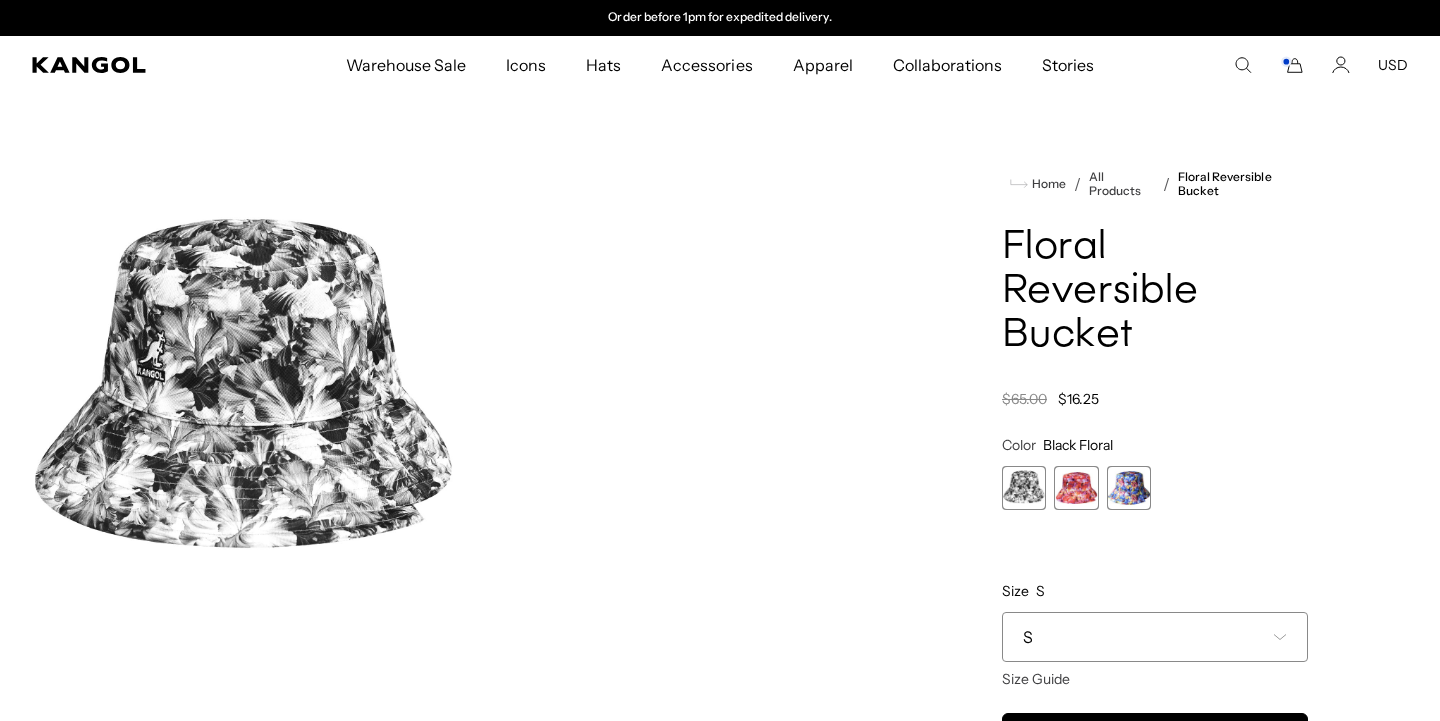 click at bounding box center (1024, 488) 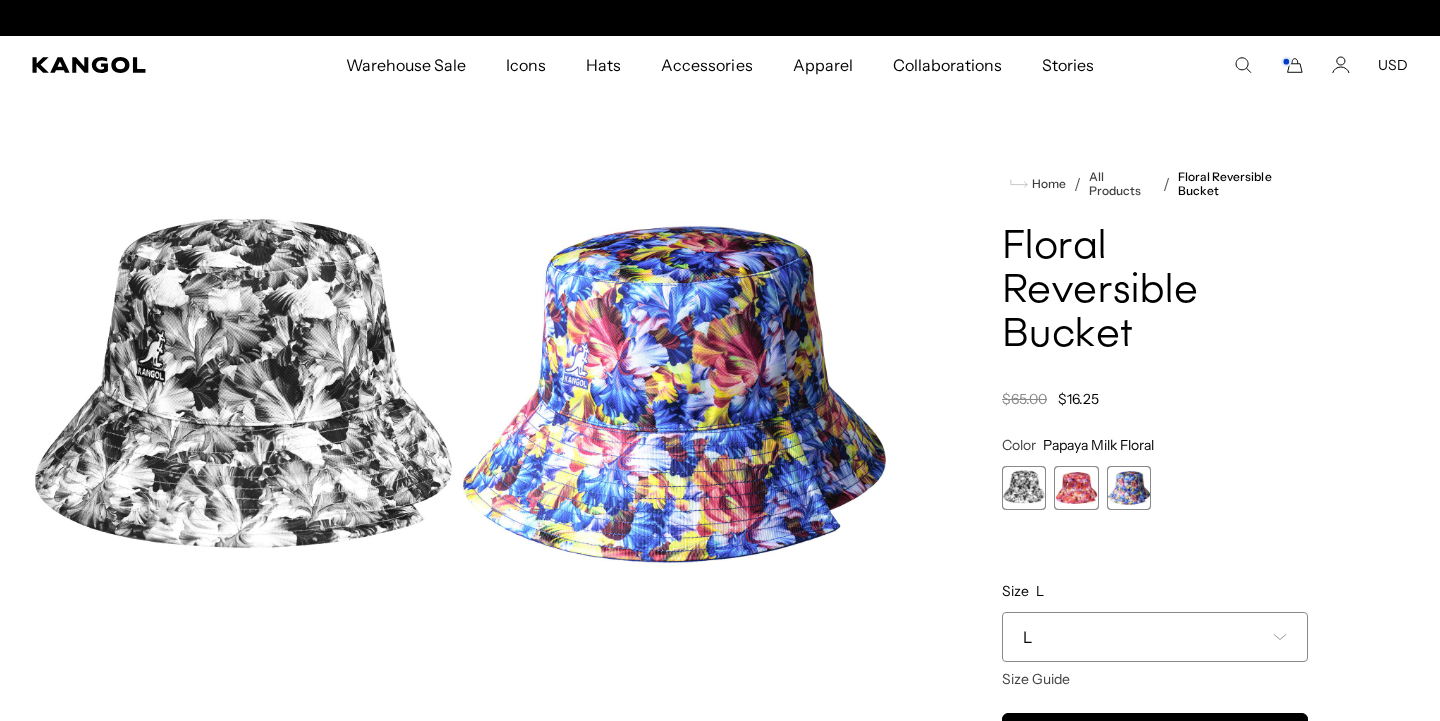 scroll, scrollTop: 0, scrollLeft: 0, axis: both 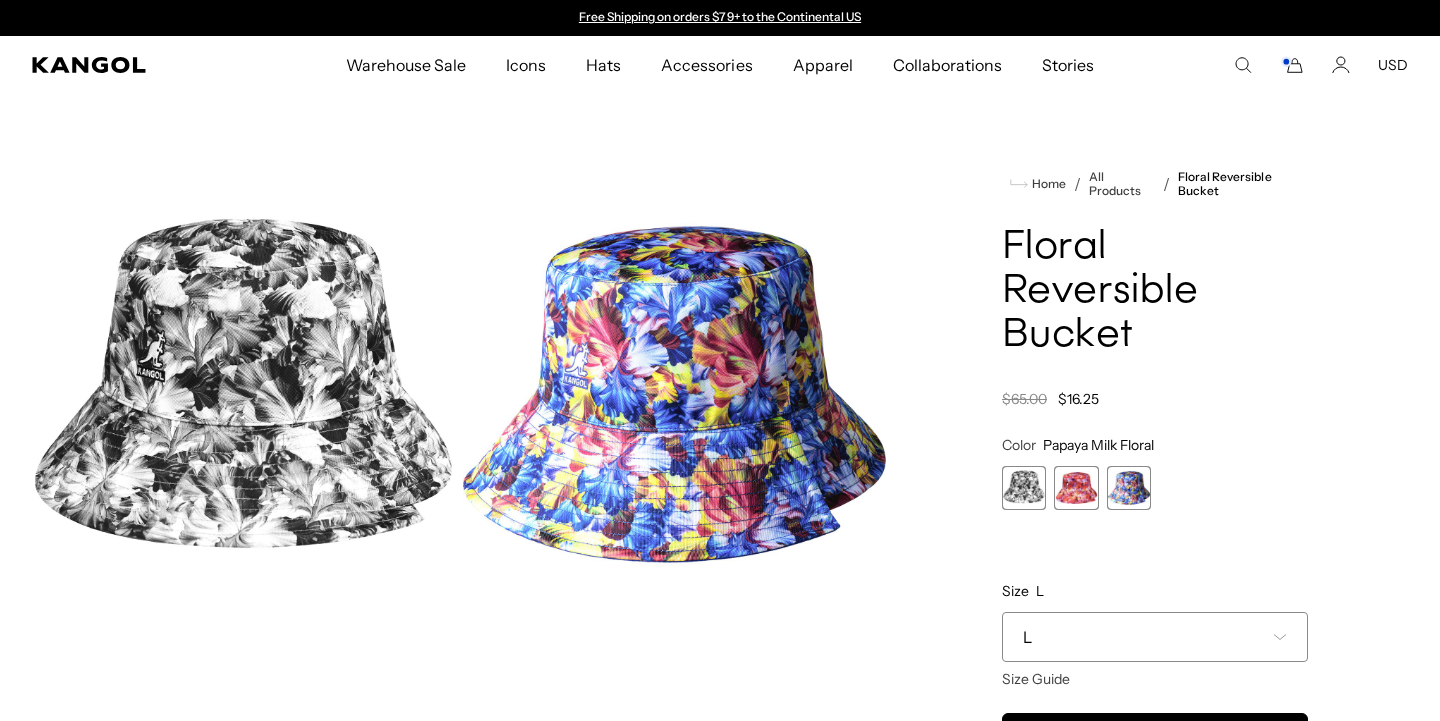 click at bounding box center [1129, 488] 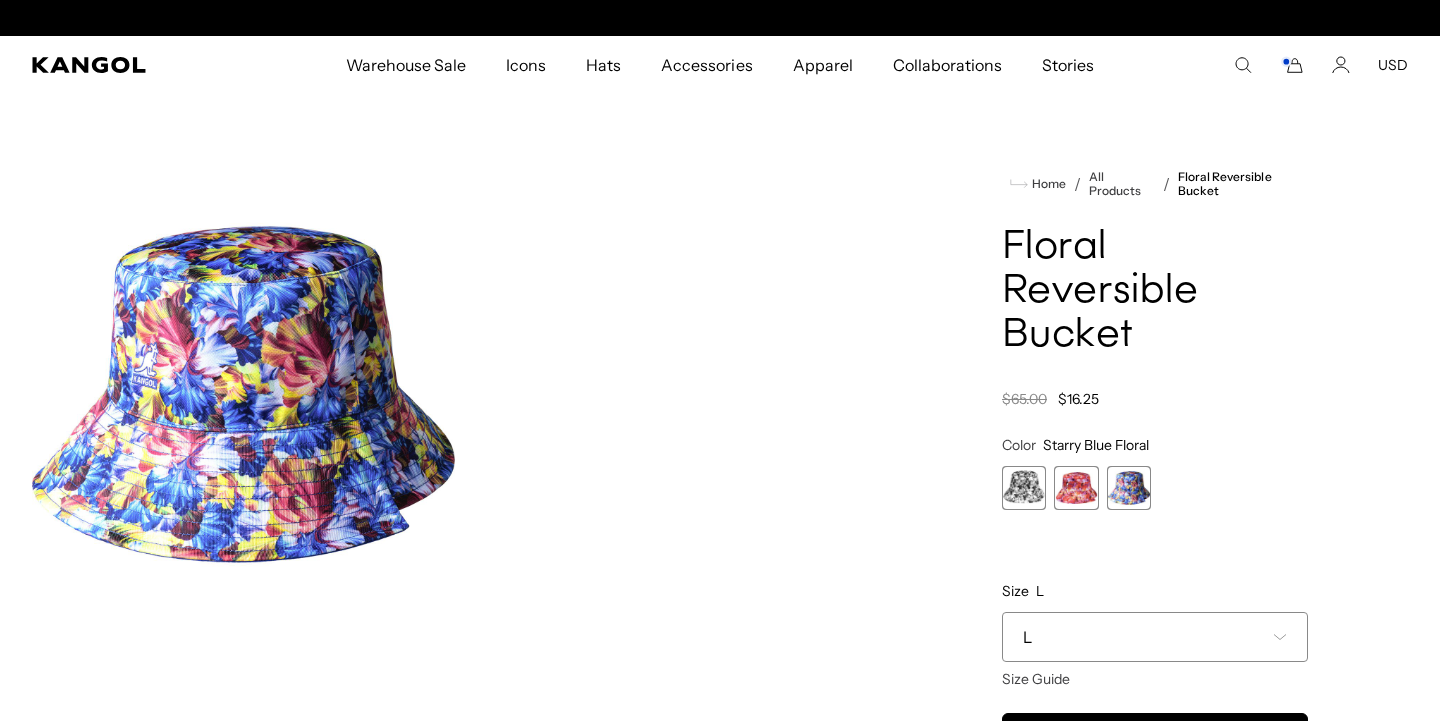 scroll, scrollTop: 0, scrollLeft: 0, axis: both 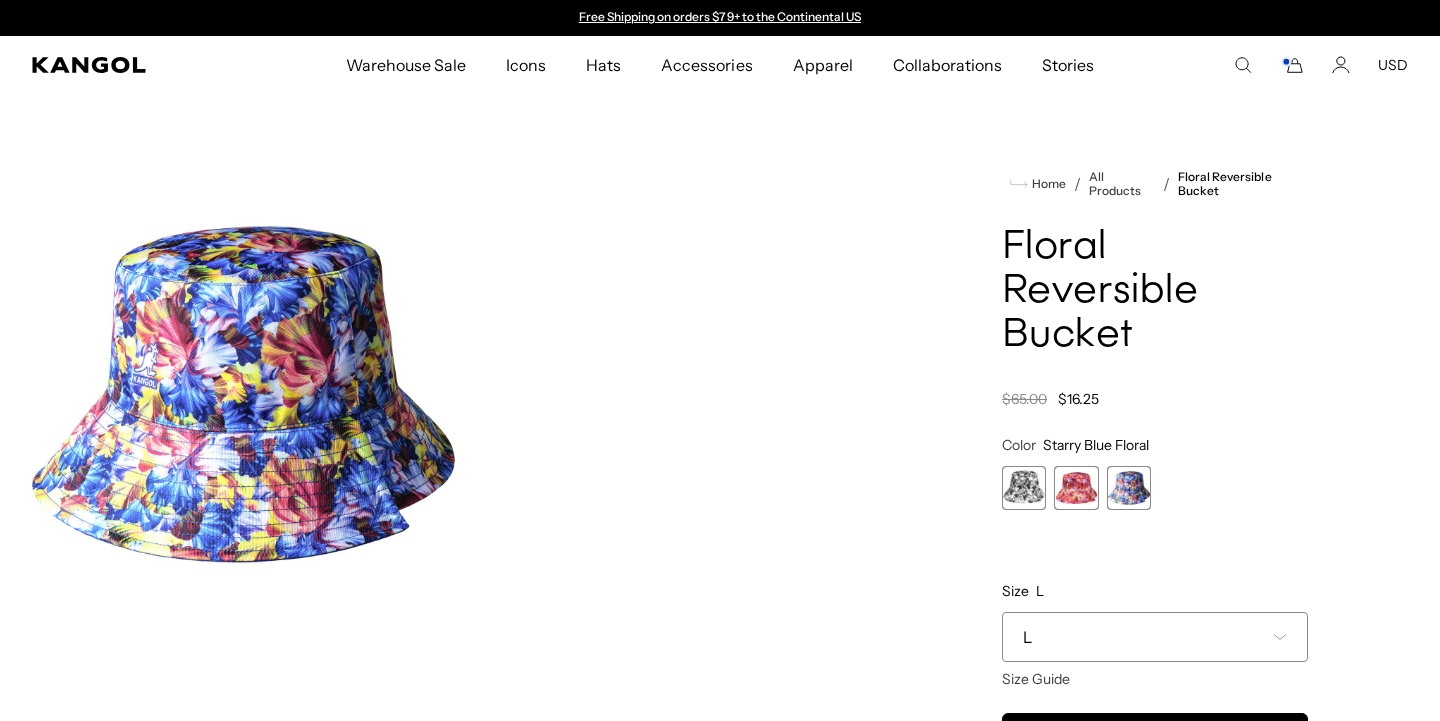 click at bounding box center (1024, 488) 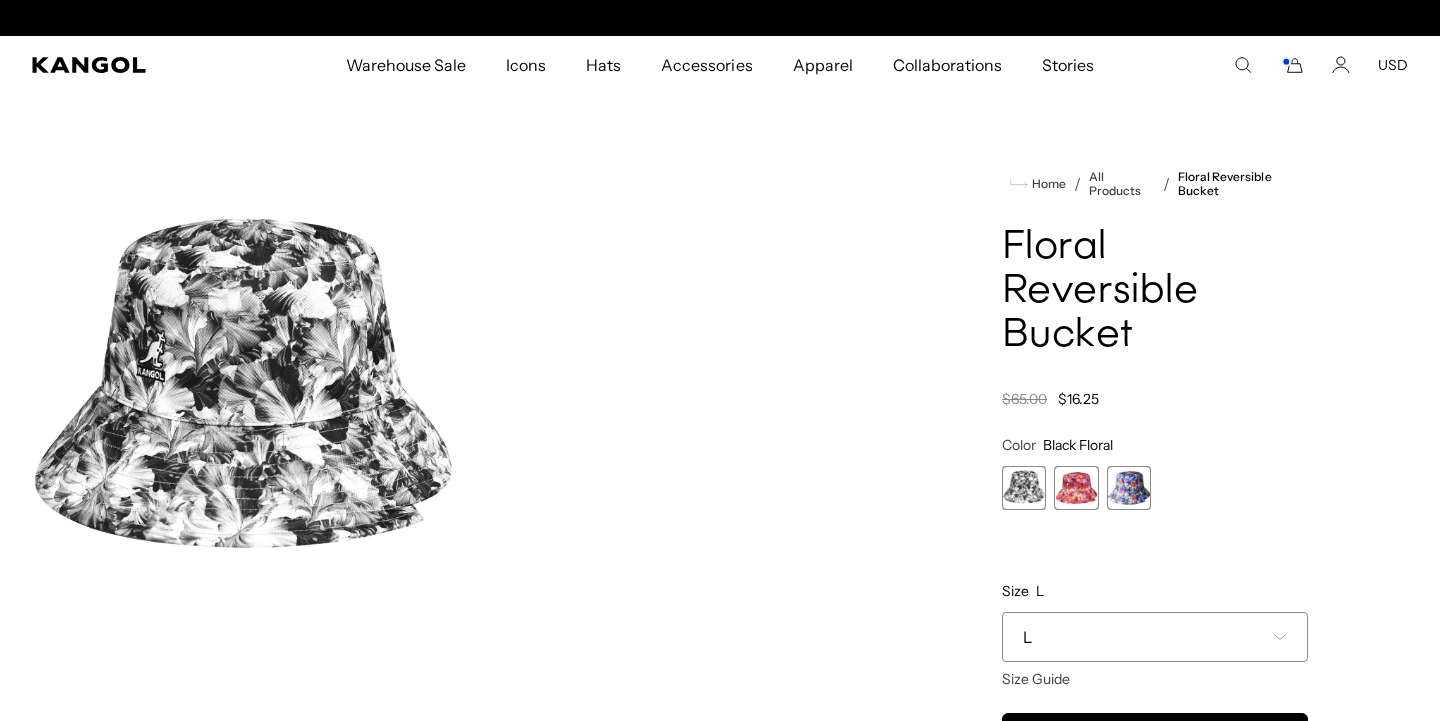 scroll, scrollTop: 0, scrollLeft: 412, axis: horizontal 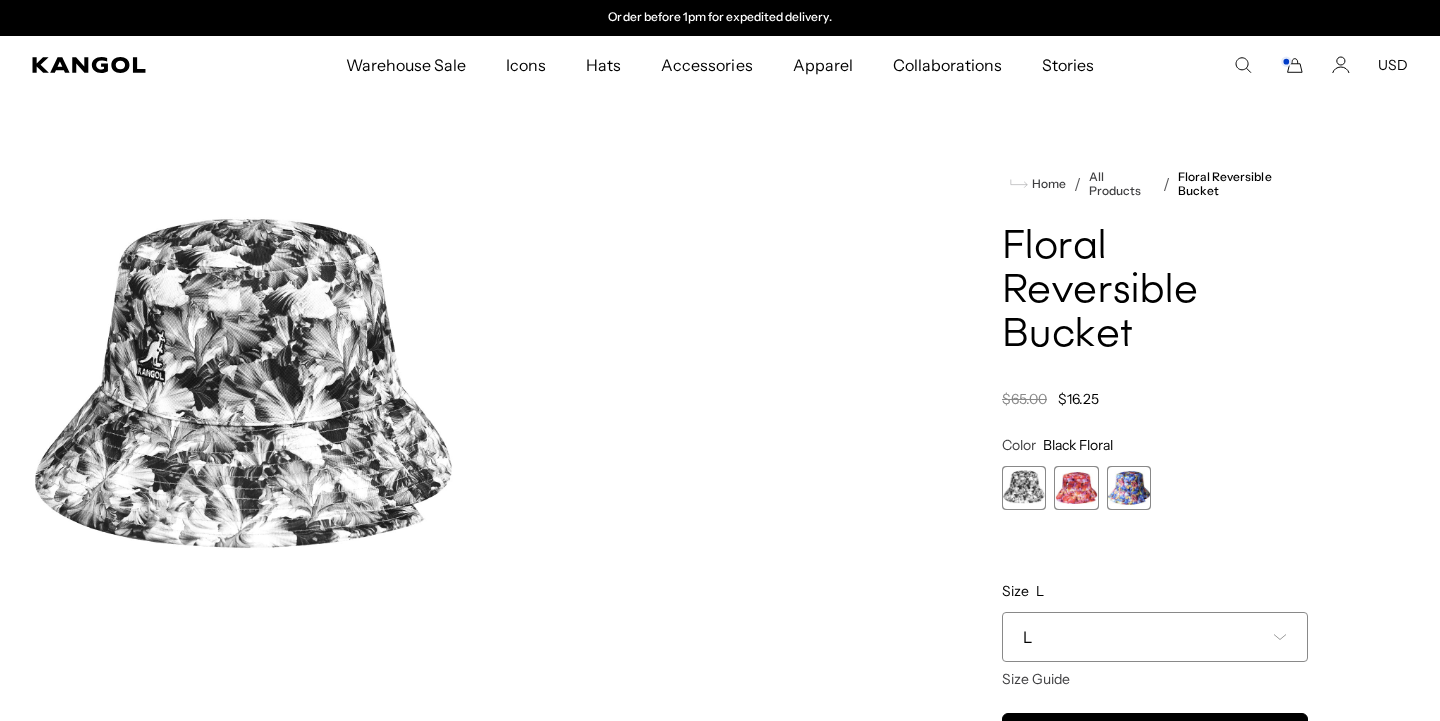 click 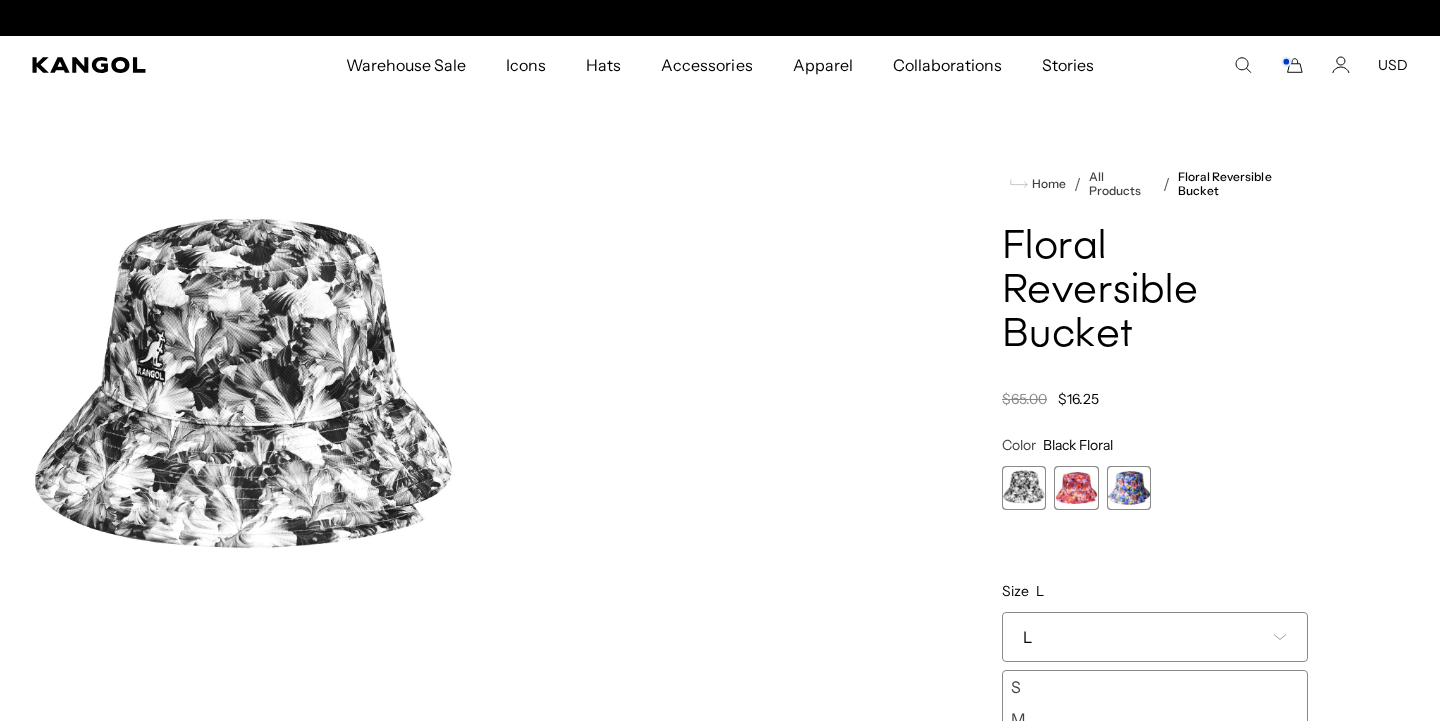 scroll, scrollTop: 27, scrollLeft: 0, axis: vertical 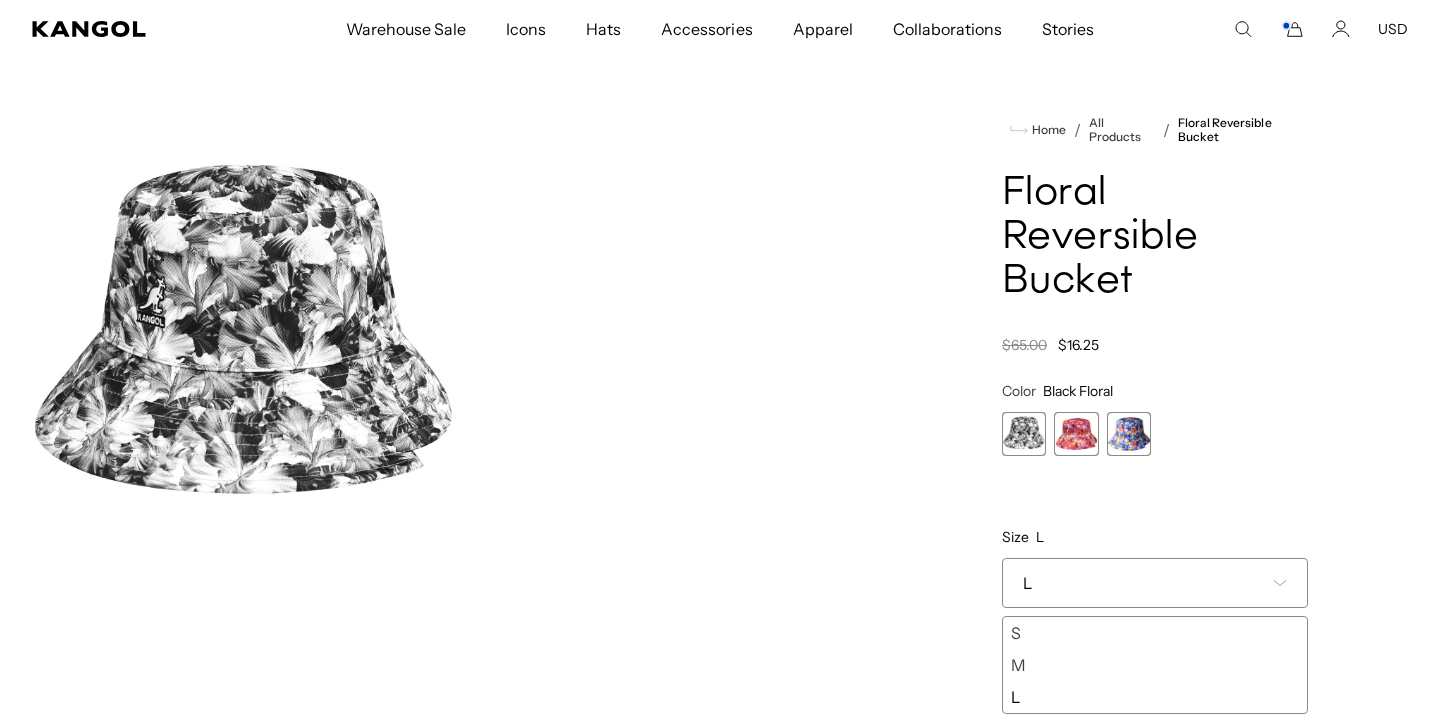 click on "M" at bounding box center [1155, 665] 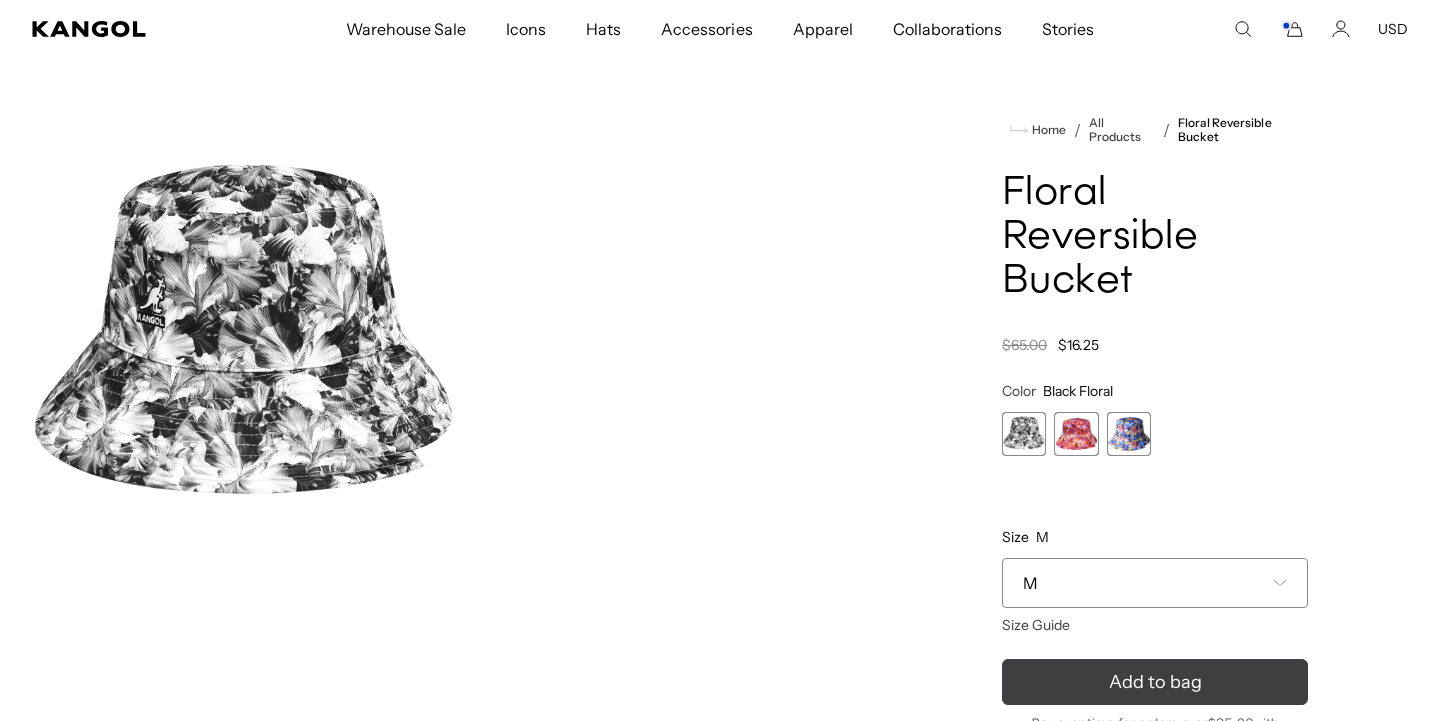 scroll, scrollTop: 0, scrollLeft: 0, axis: both 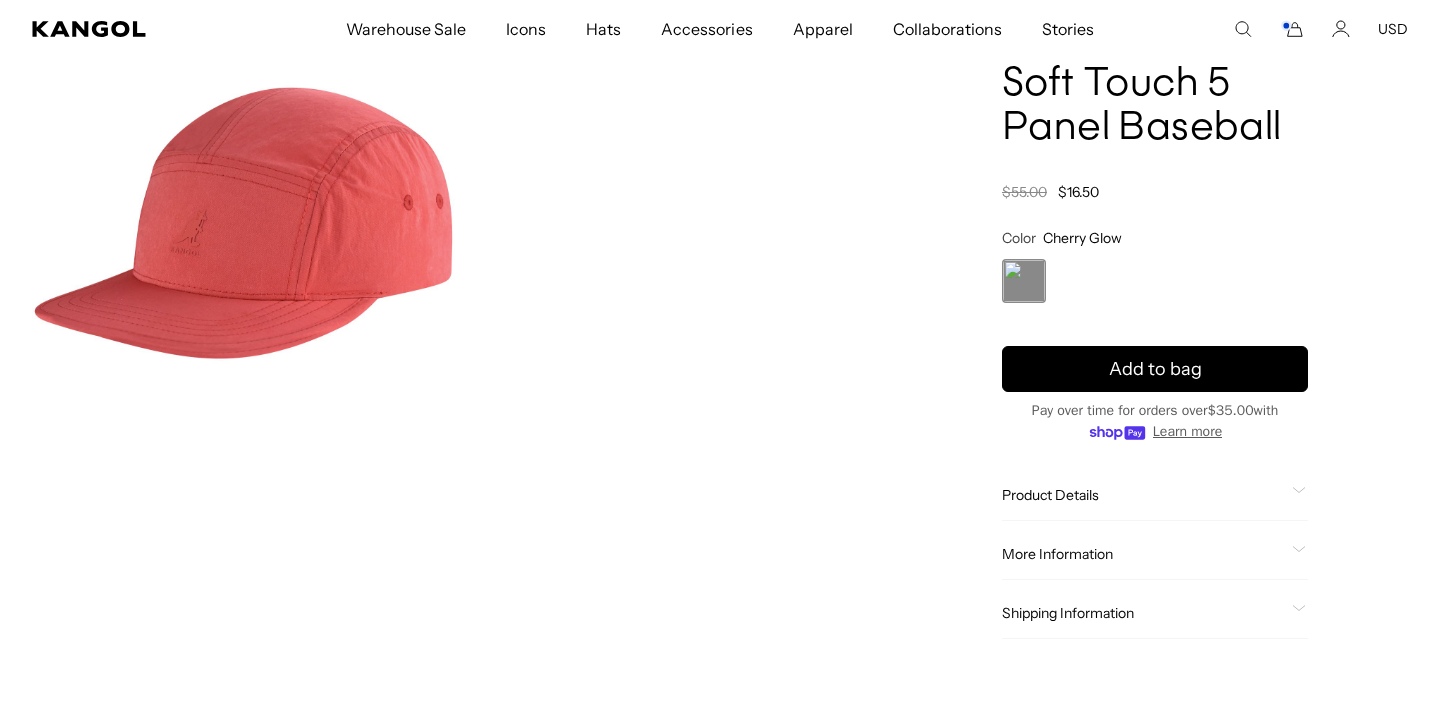click on "Product Details" 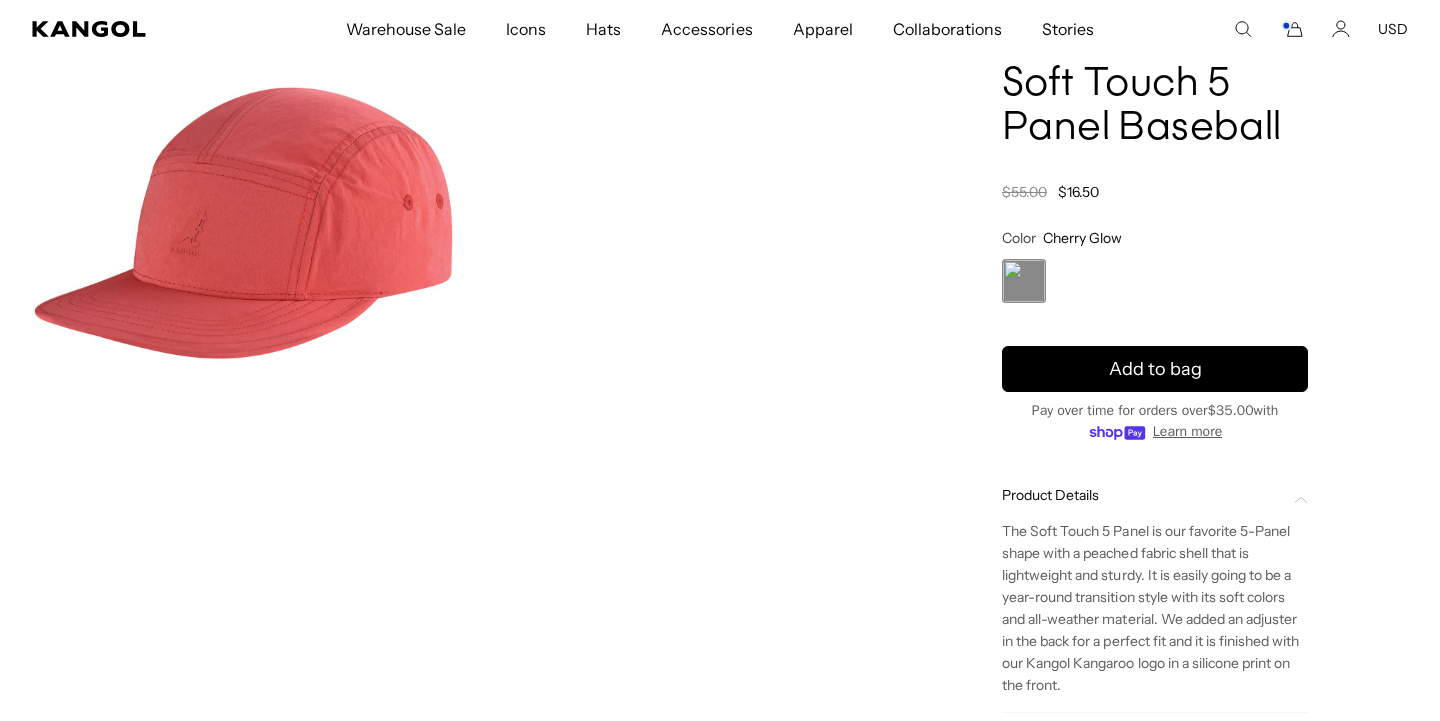 scroll, scrollTop: 0, scrollLeft: 0, axis: both 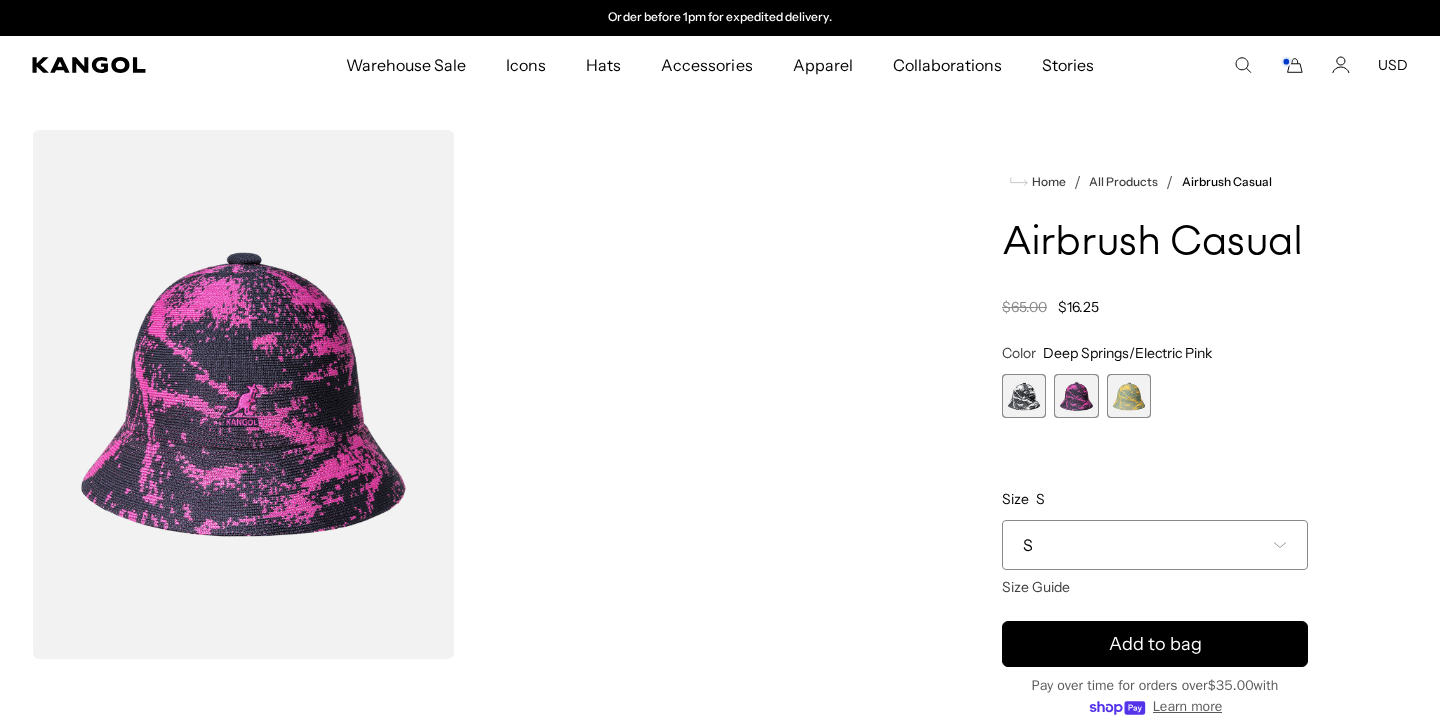 click at bounding box center [1129, 396] 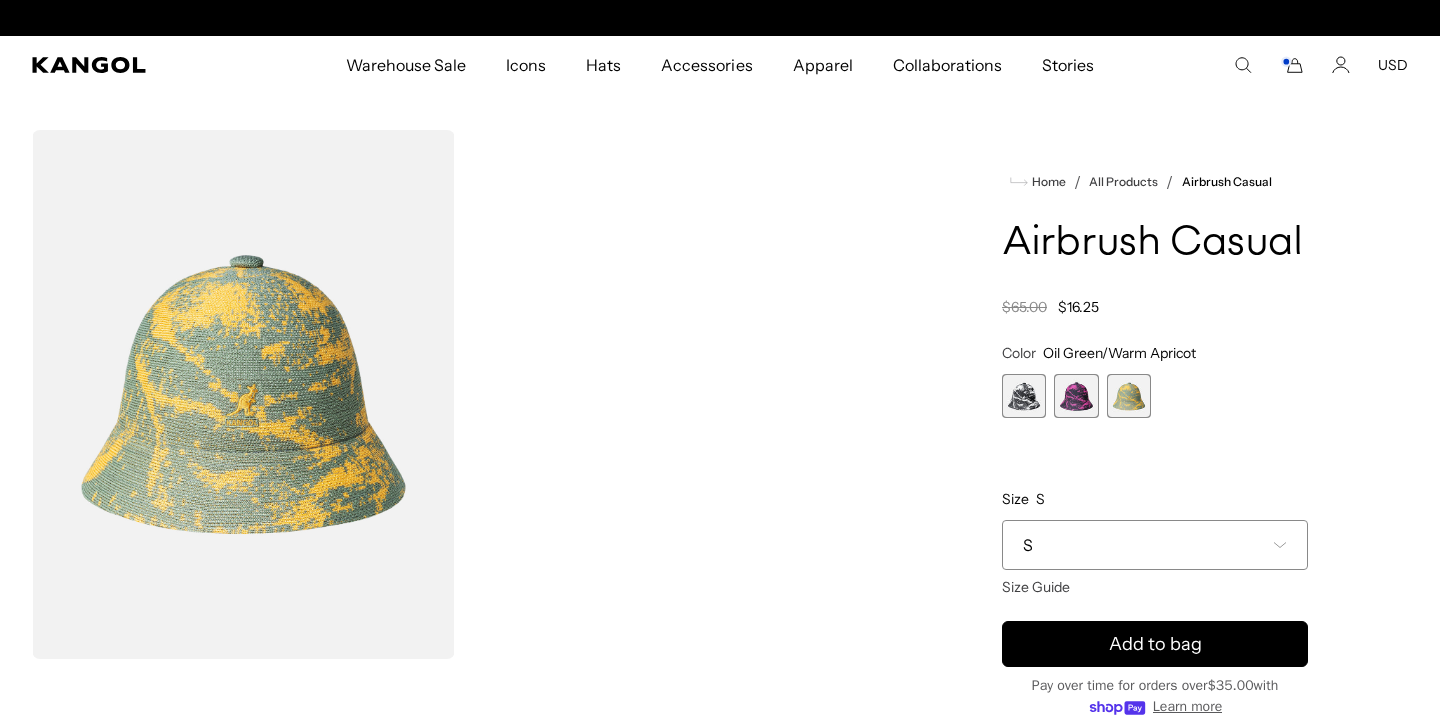 scroll, scrollTop: 0, scrollLeft: 0, axis: both 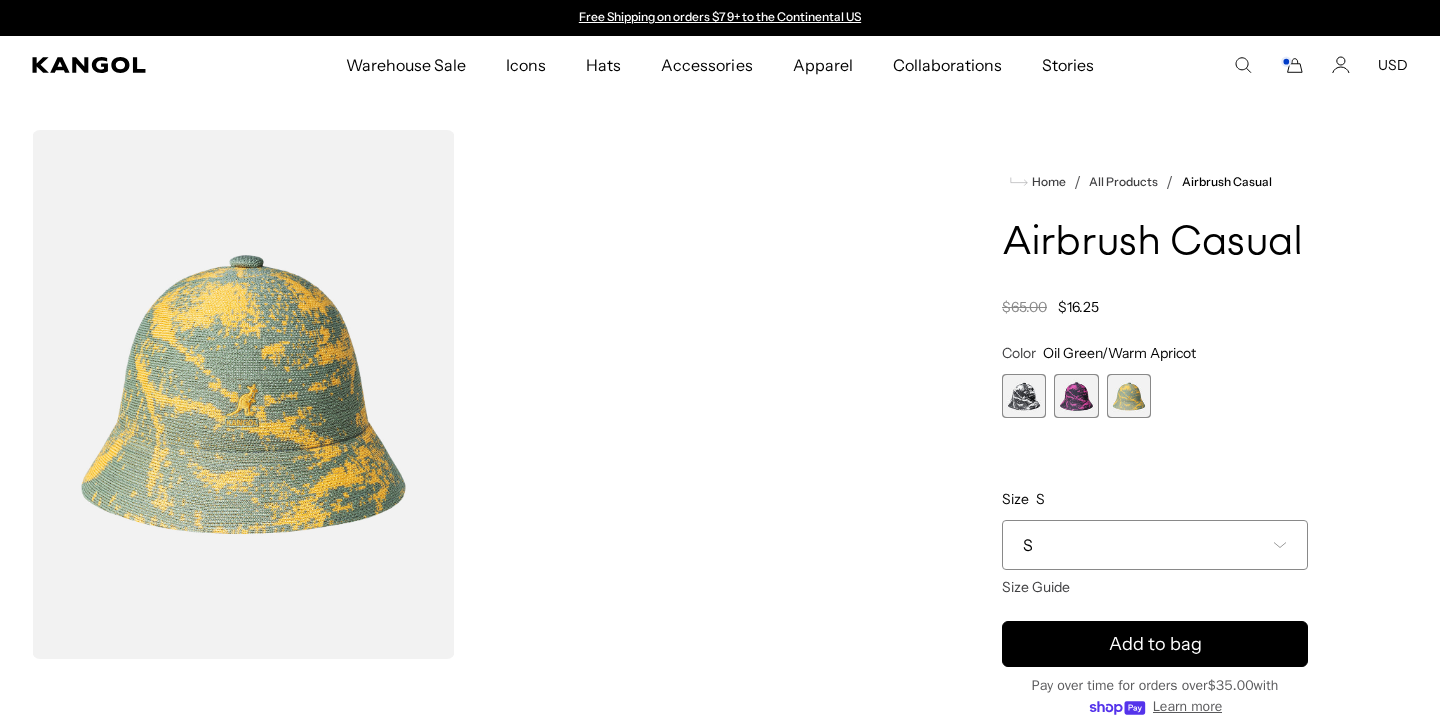 click at bounding box center (1076, 396) 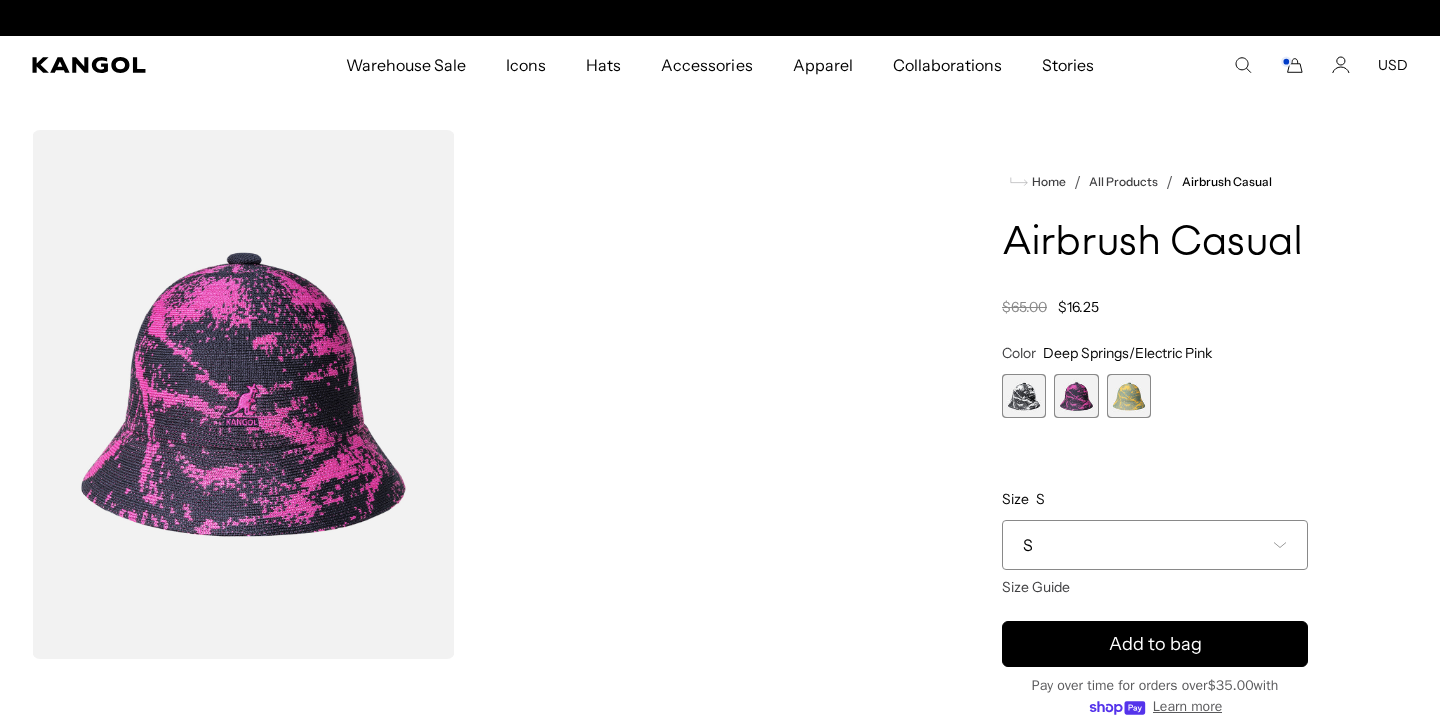 scroll, scrollTop: 0, scrollLeft: 412, axis: horizontal 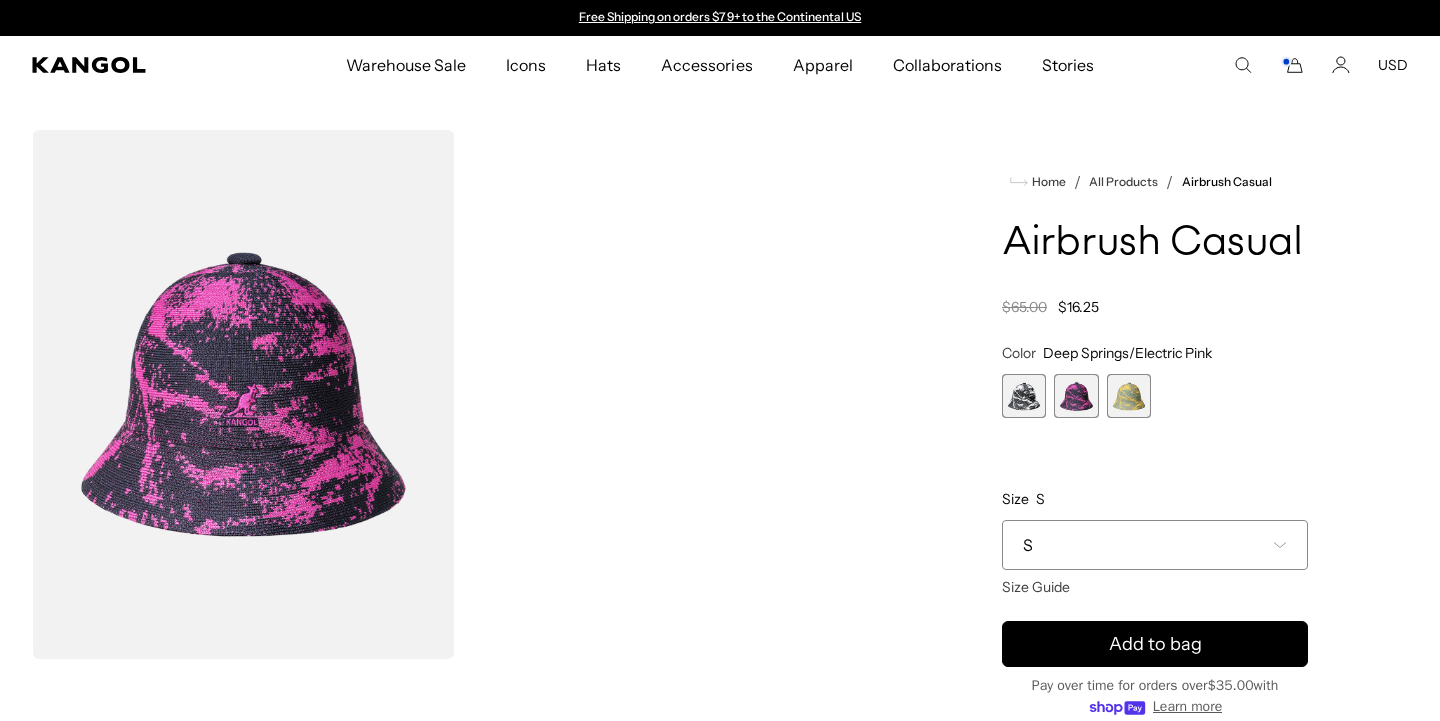 click at bounding box center [1024, 396] 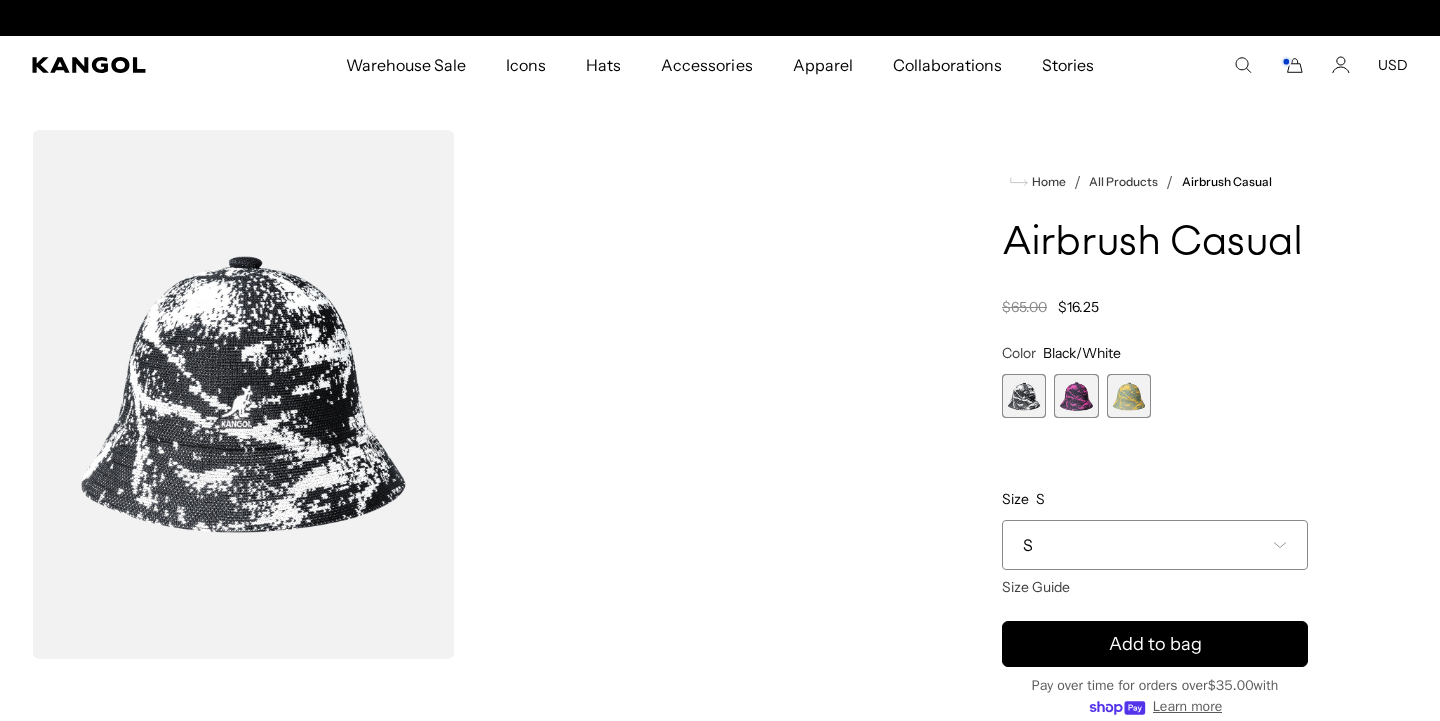 scroll, scrollTop: 0, scrollLeft: 412, axis: horizontal 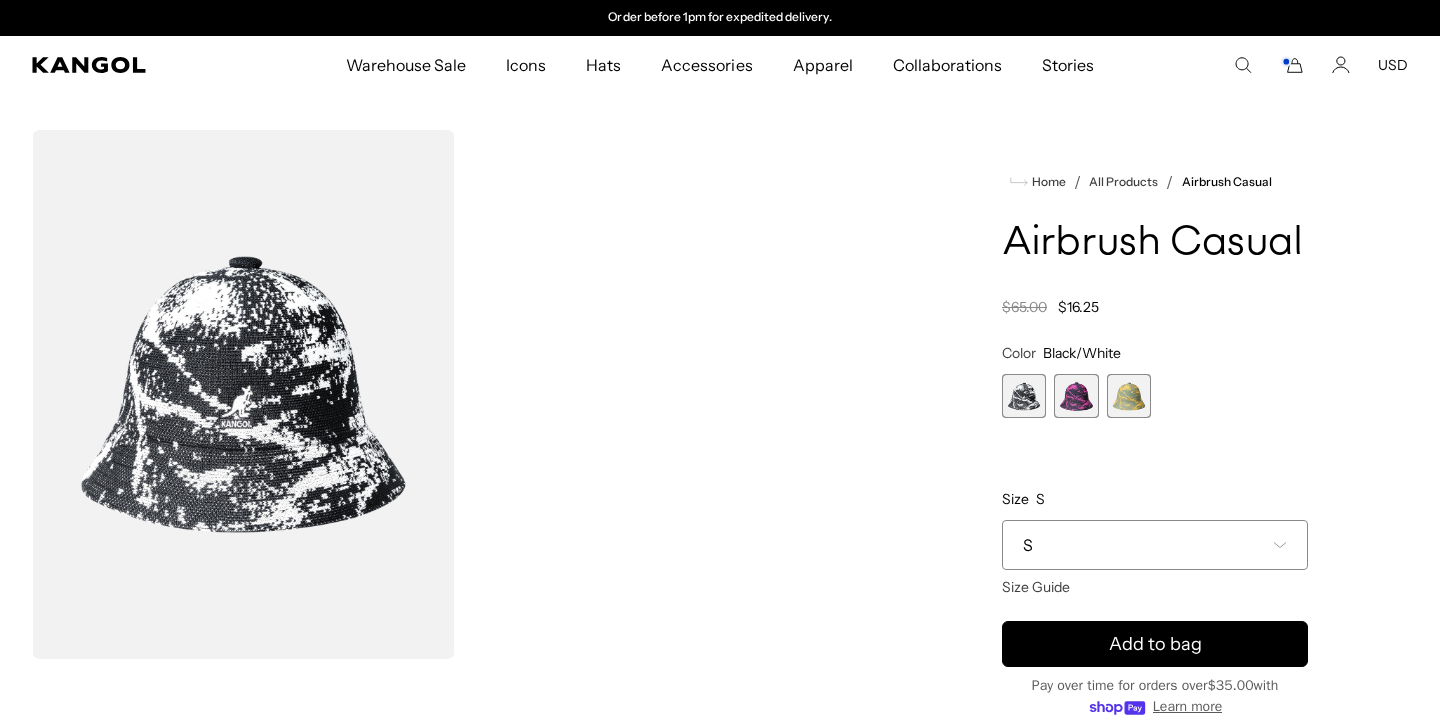 click at bounding box center [1076, 396] 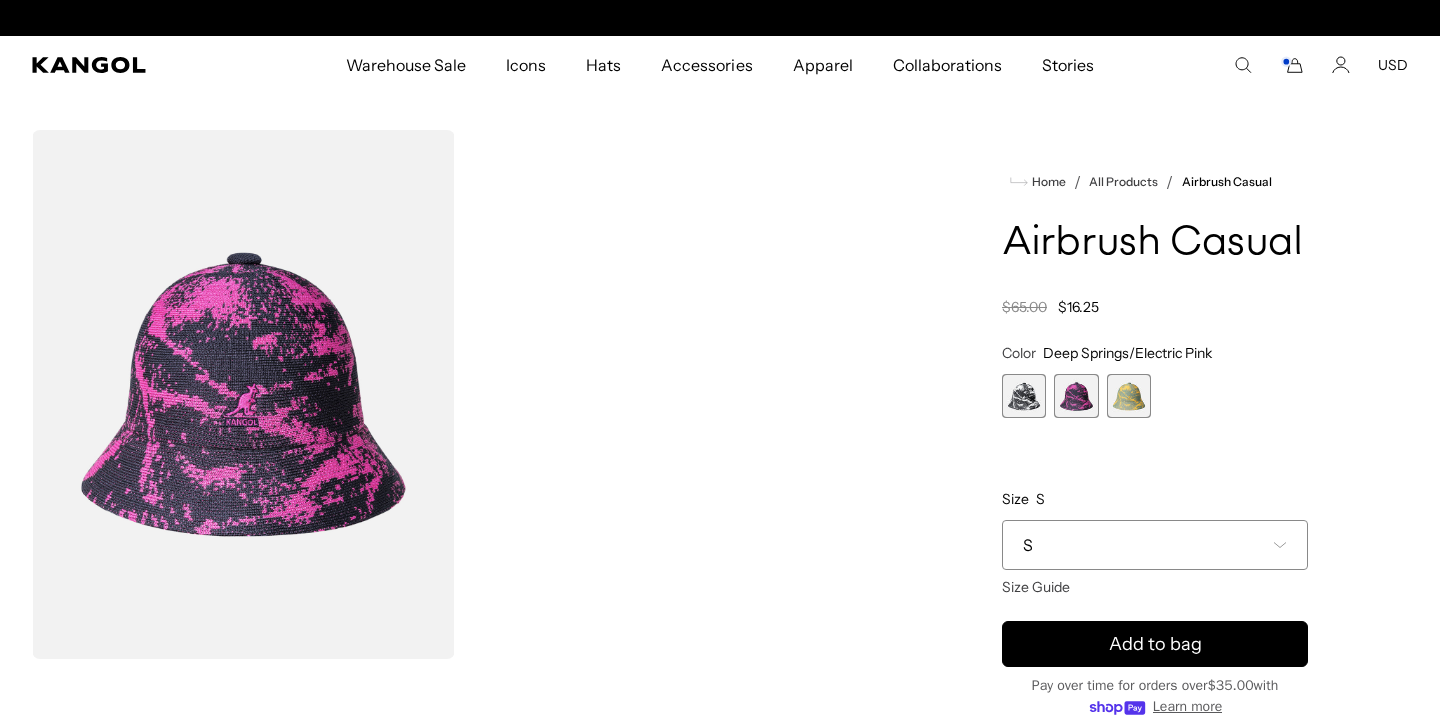 scroll, scrollTop: 0, scrollLeft: 0, axis: both 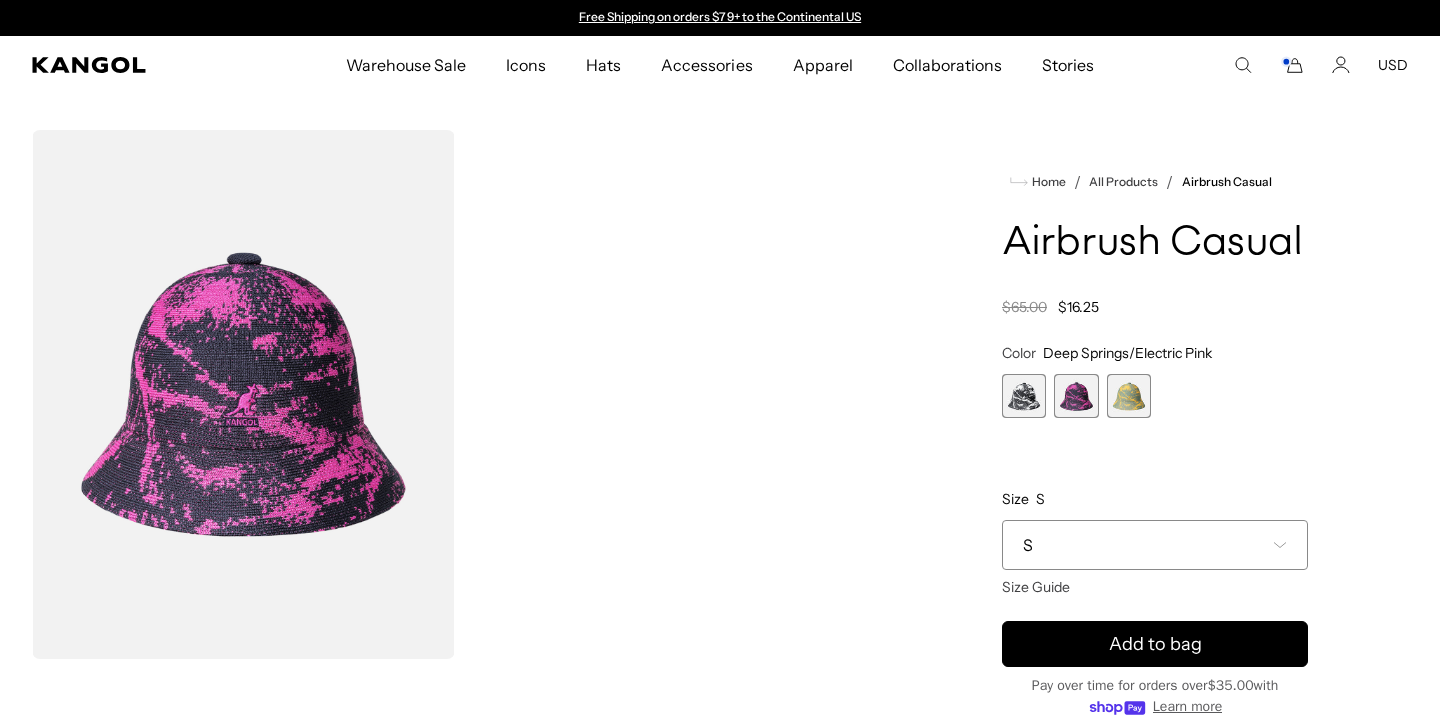 click at bounding box center [1129, 396] 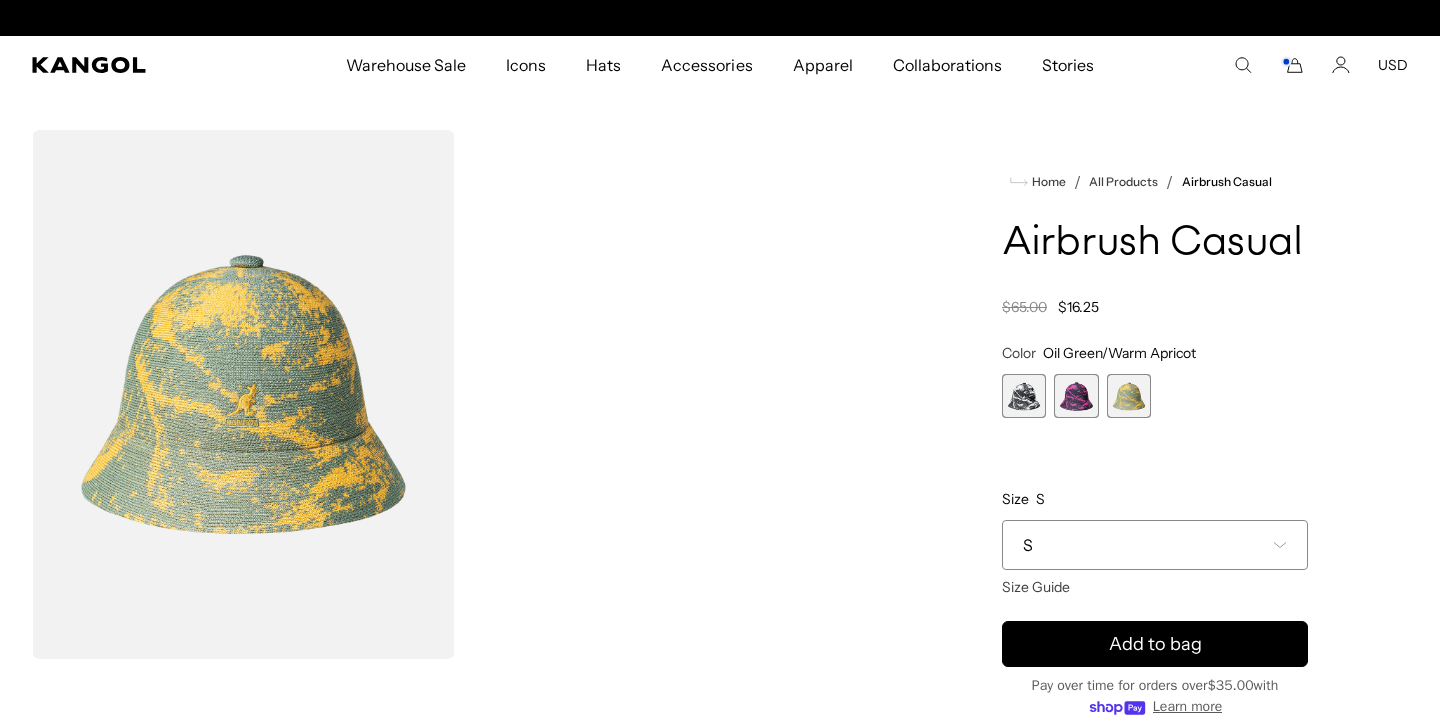 scroll, scrollTop: 0, scrollLeft: 412, axis: horizontal 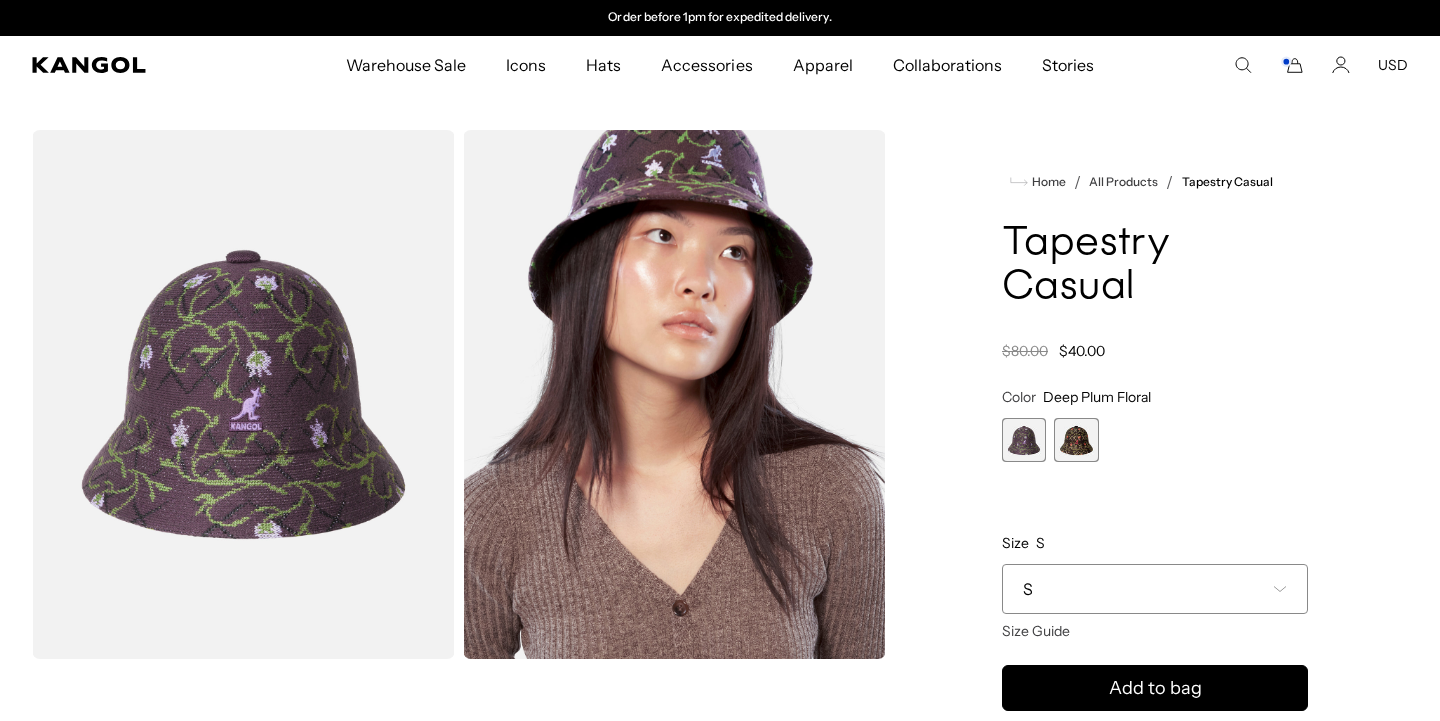 click at bounding box center (1076, 440) 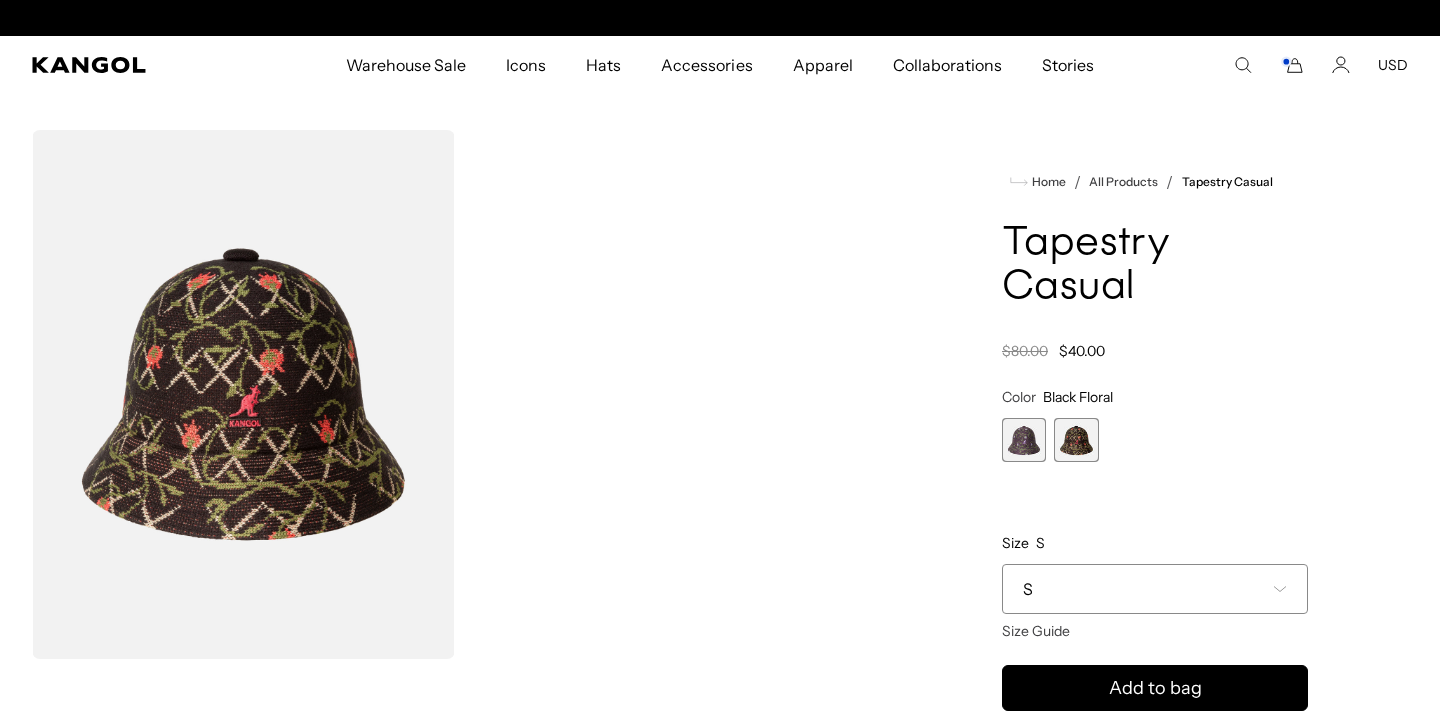 scroll, scrollTop: 0, scrollLeft: 0, axis: both 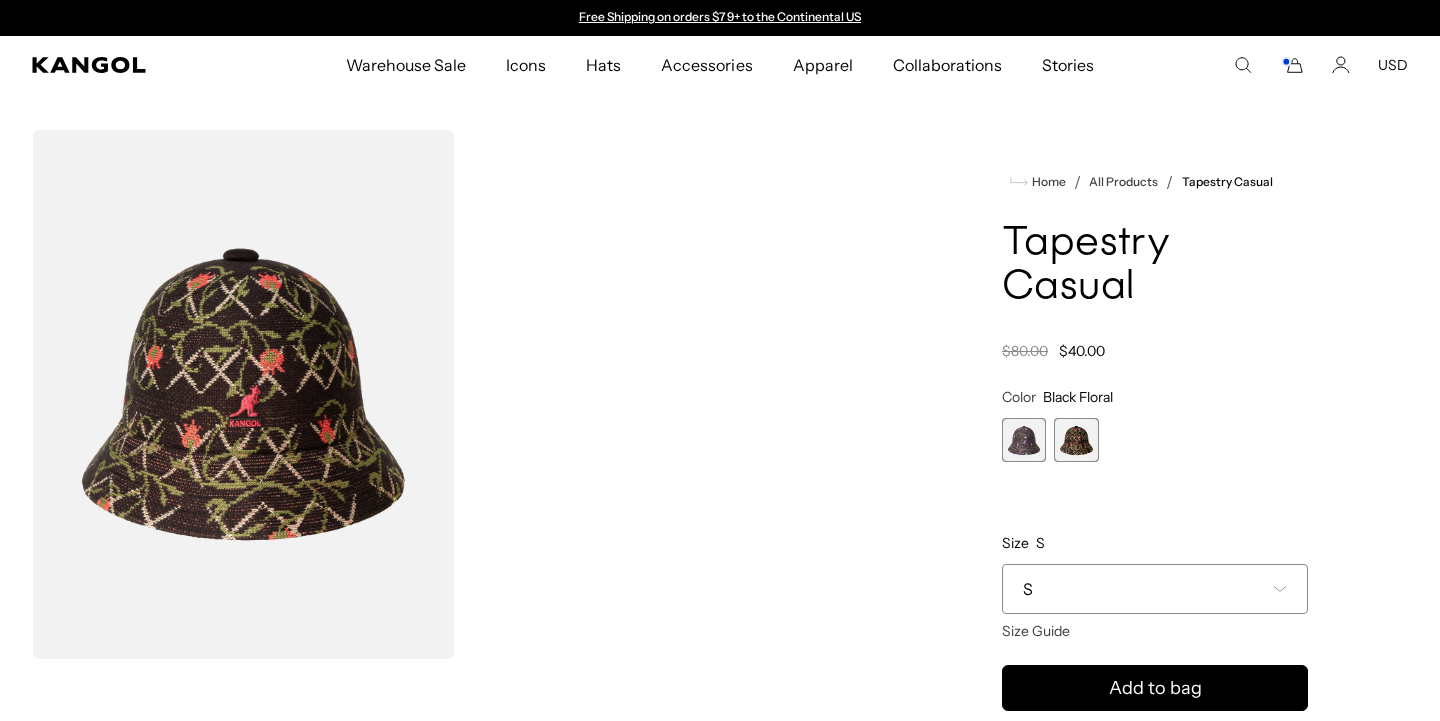 click at bounding box center (1024, 440) 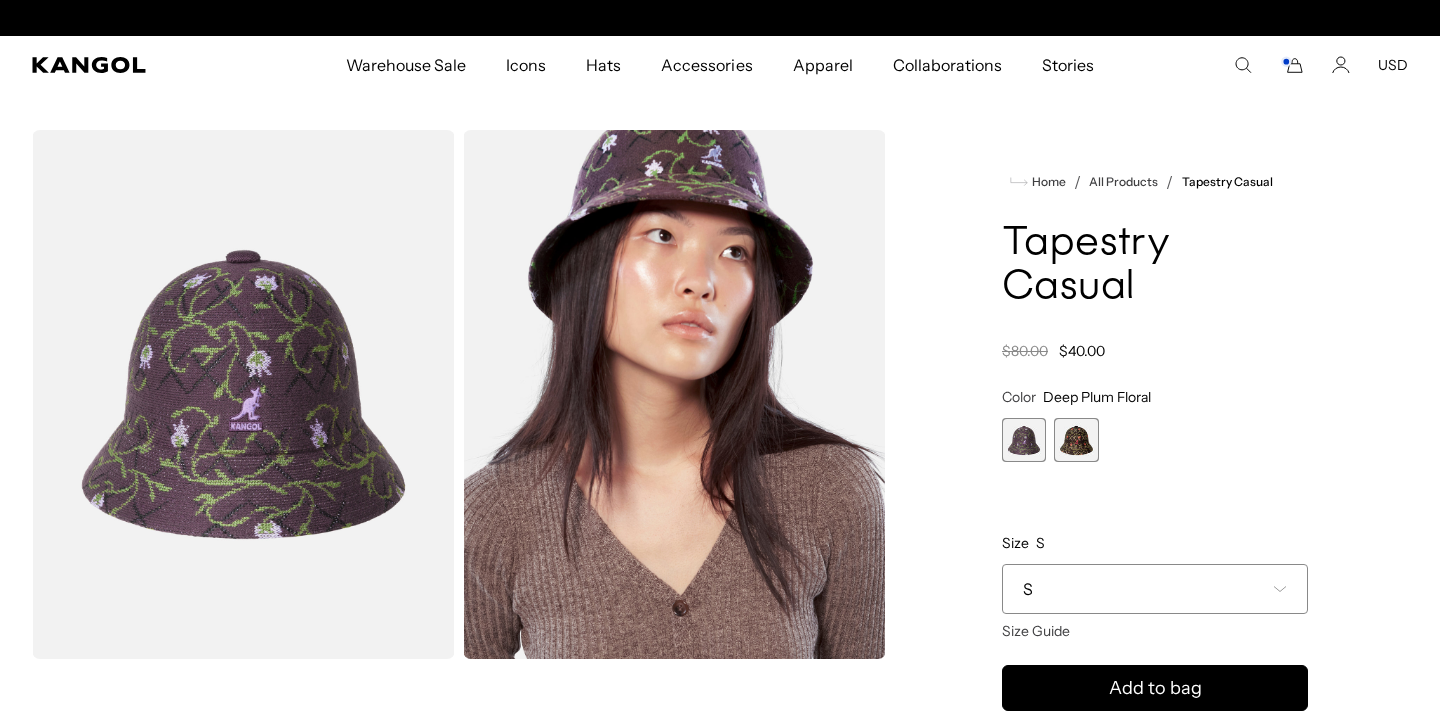 scroll, scrollTop: 0, scrollLeft: 412, axis: horizontal 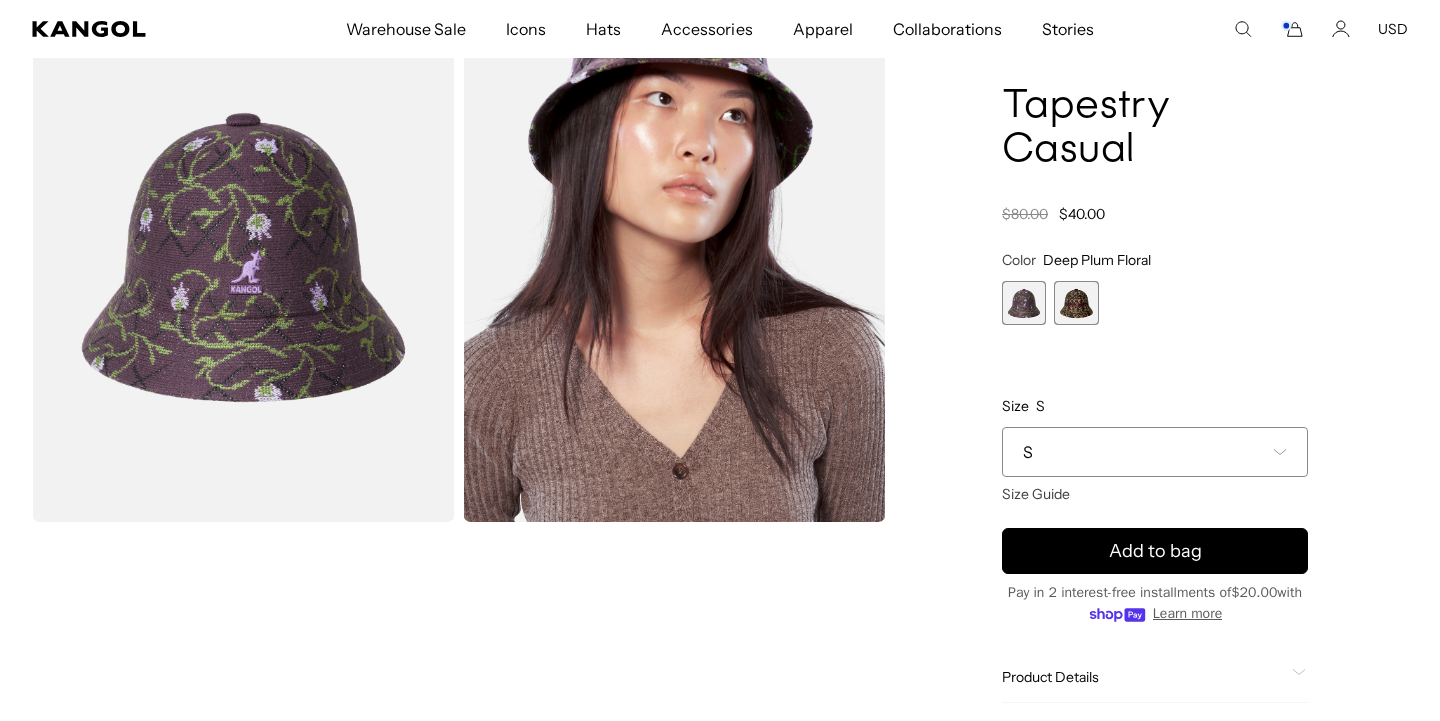 click on "S" at bounding box center [1155, 452] 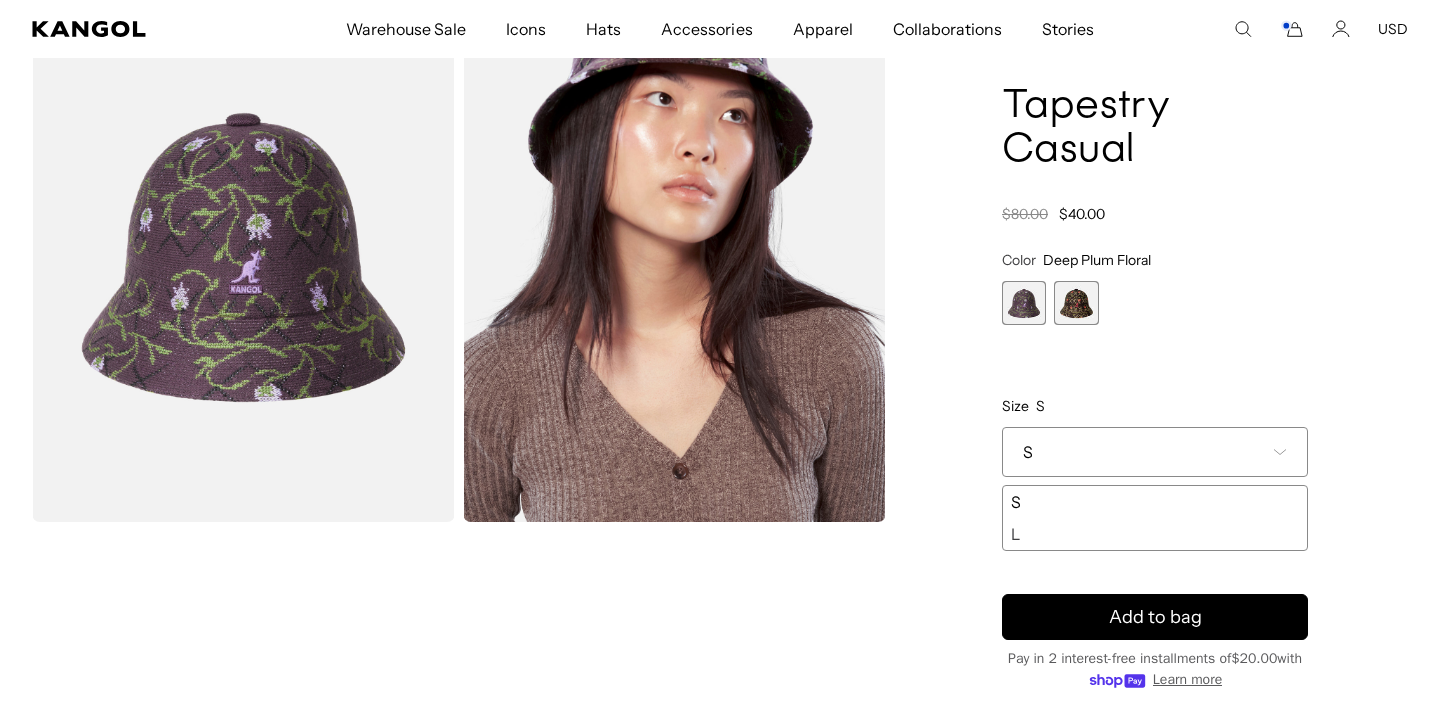scroll, scrollTop: 0, scrollLeft: 412, axis: horizontal 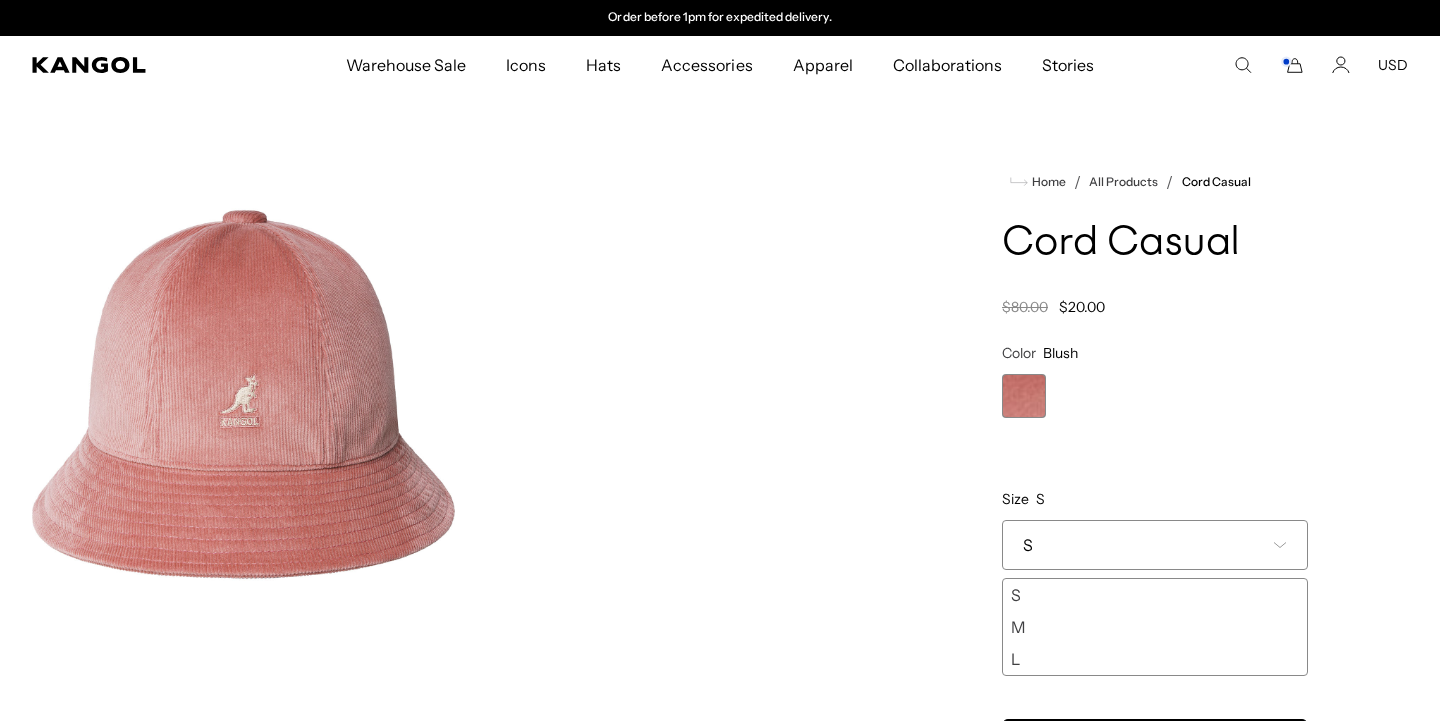 click on "M" at bounding box center (1155, 627) 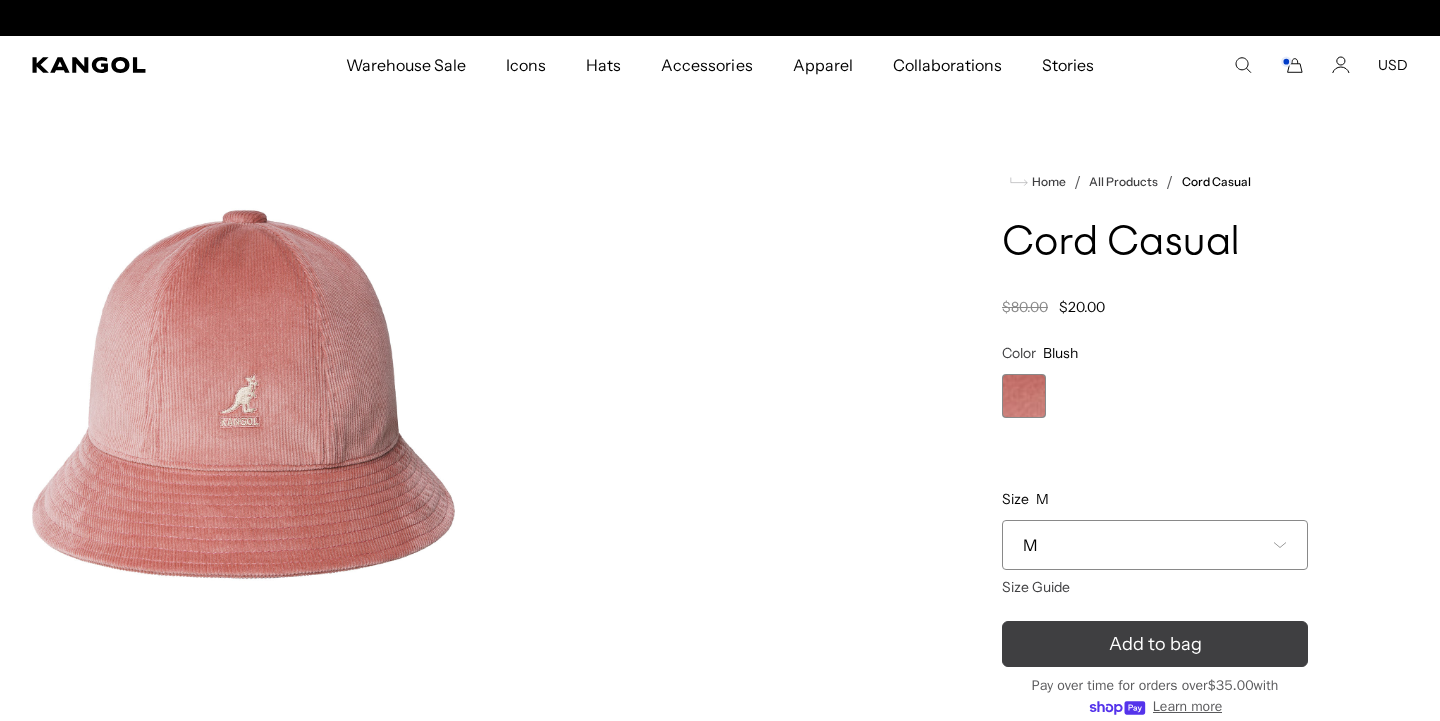 scroll, scrollTop: 0, scrollLeft: 0, axis: both 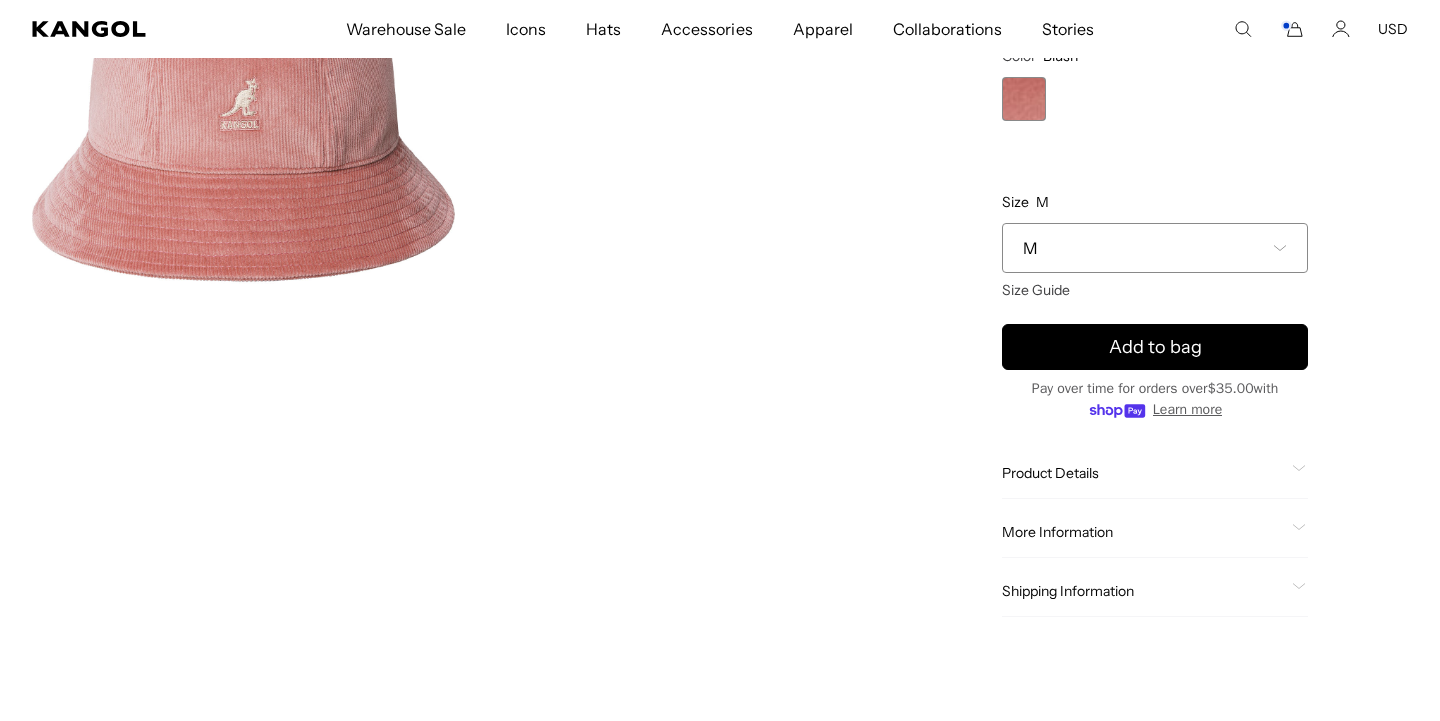 click on "Product Details" 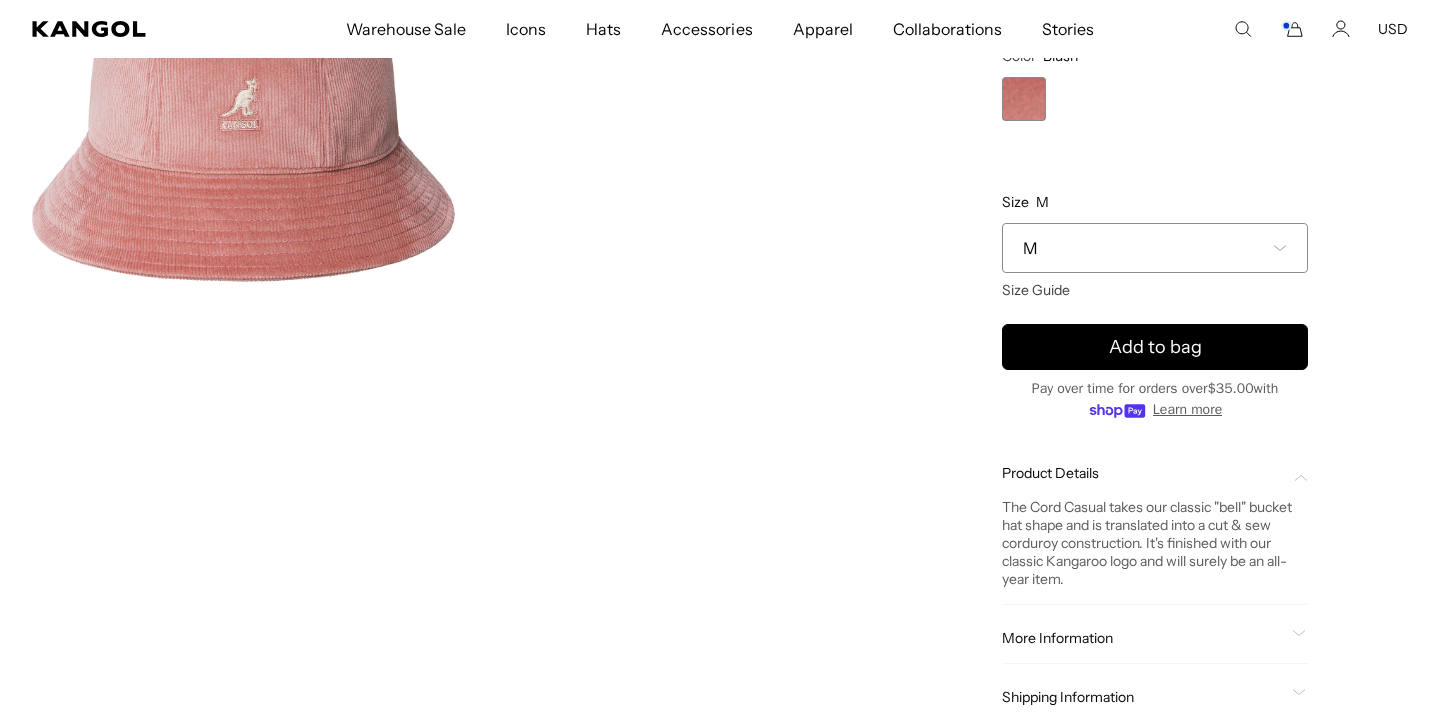 scroll, scrollTop: 0, scrollLeft: 0, axis: both 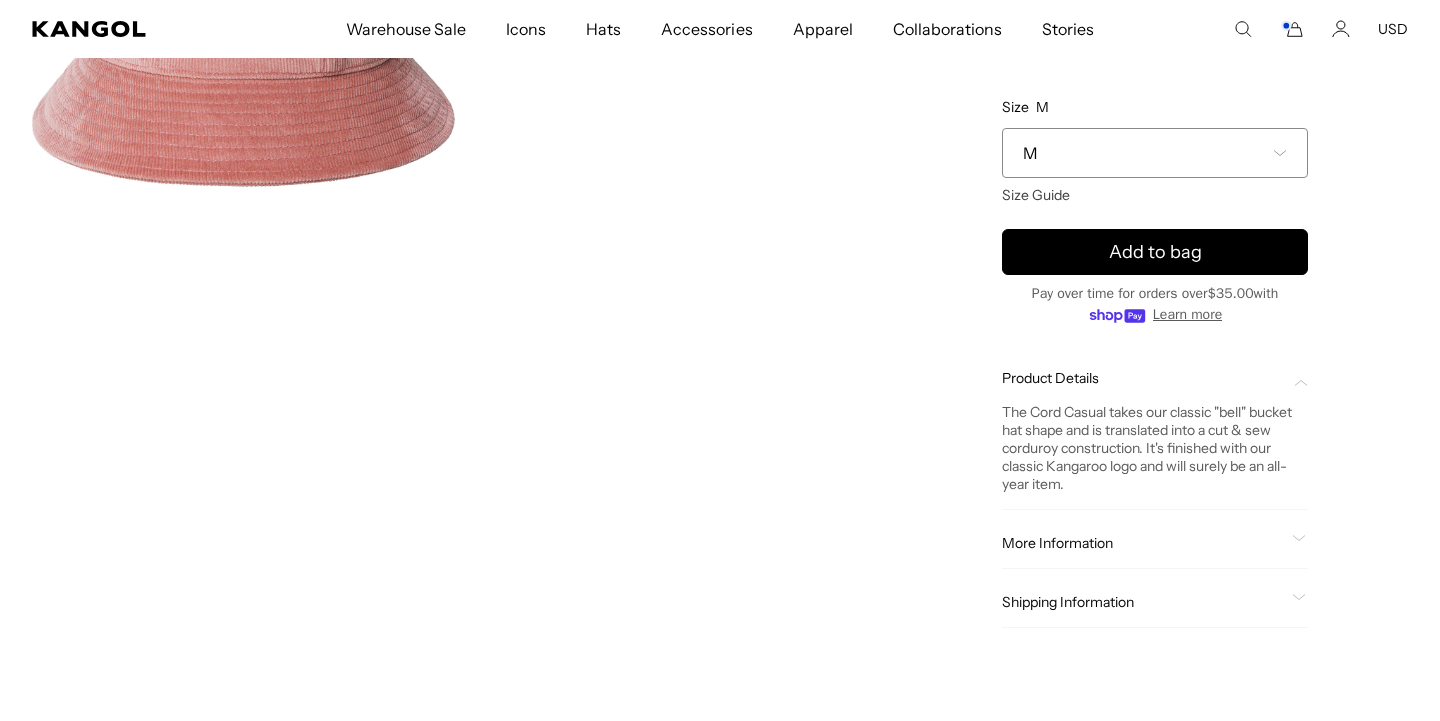click on "More Information" 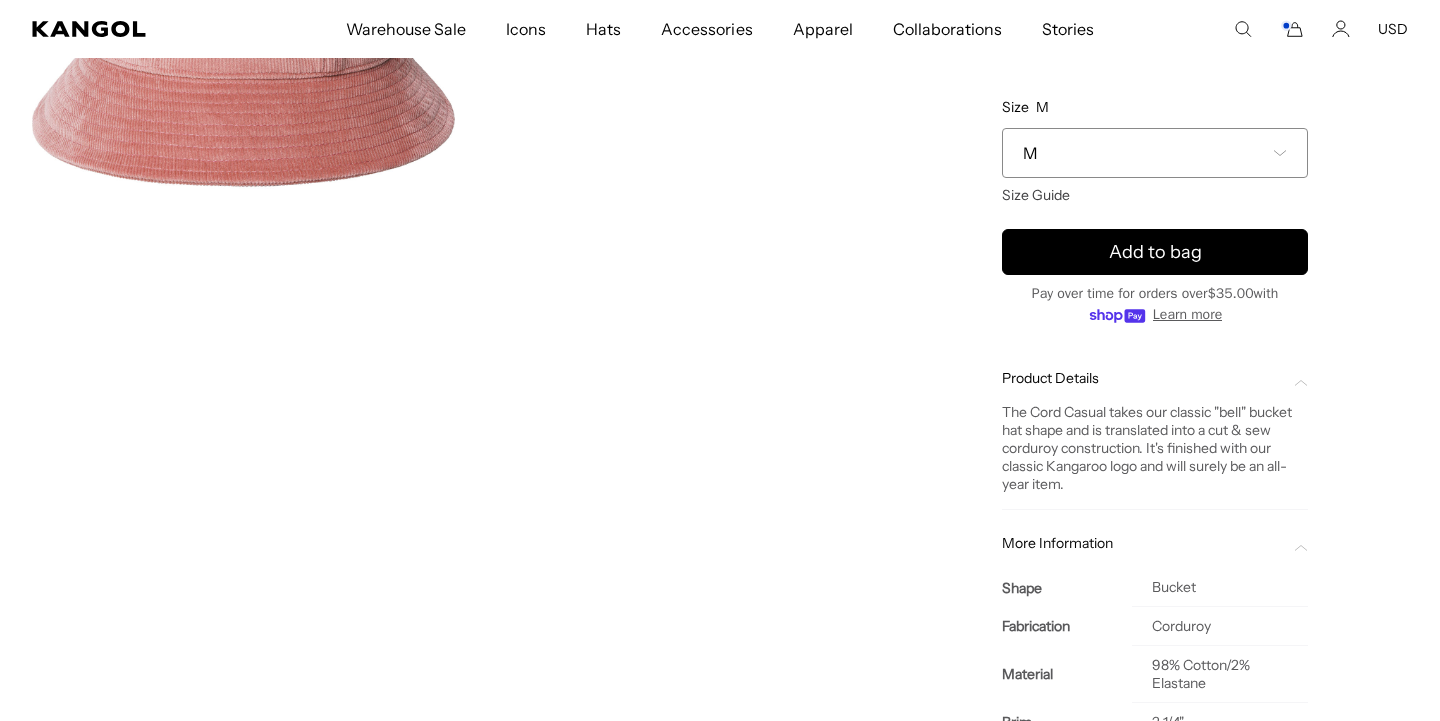 scroll, scrollTop: 0, scrollLeft: 412, axis: horizontal 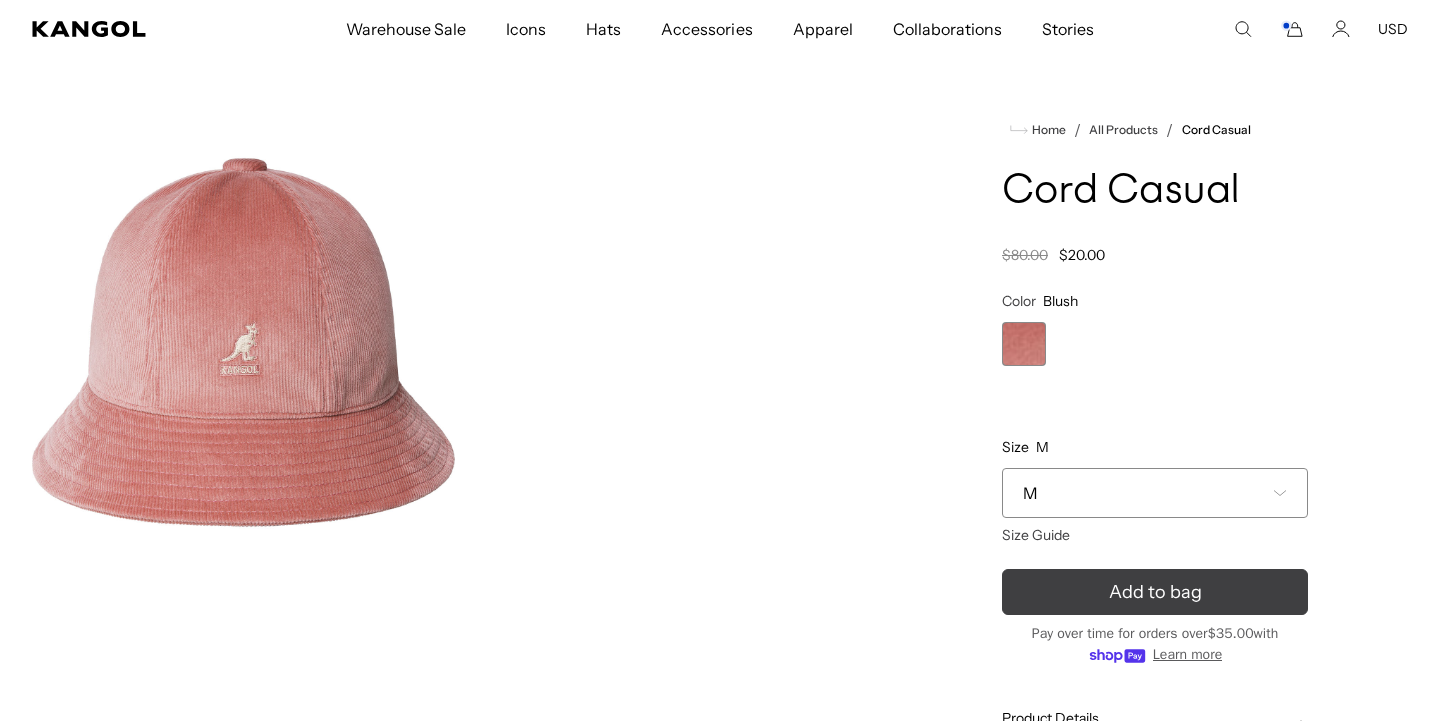 click 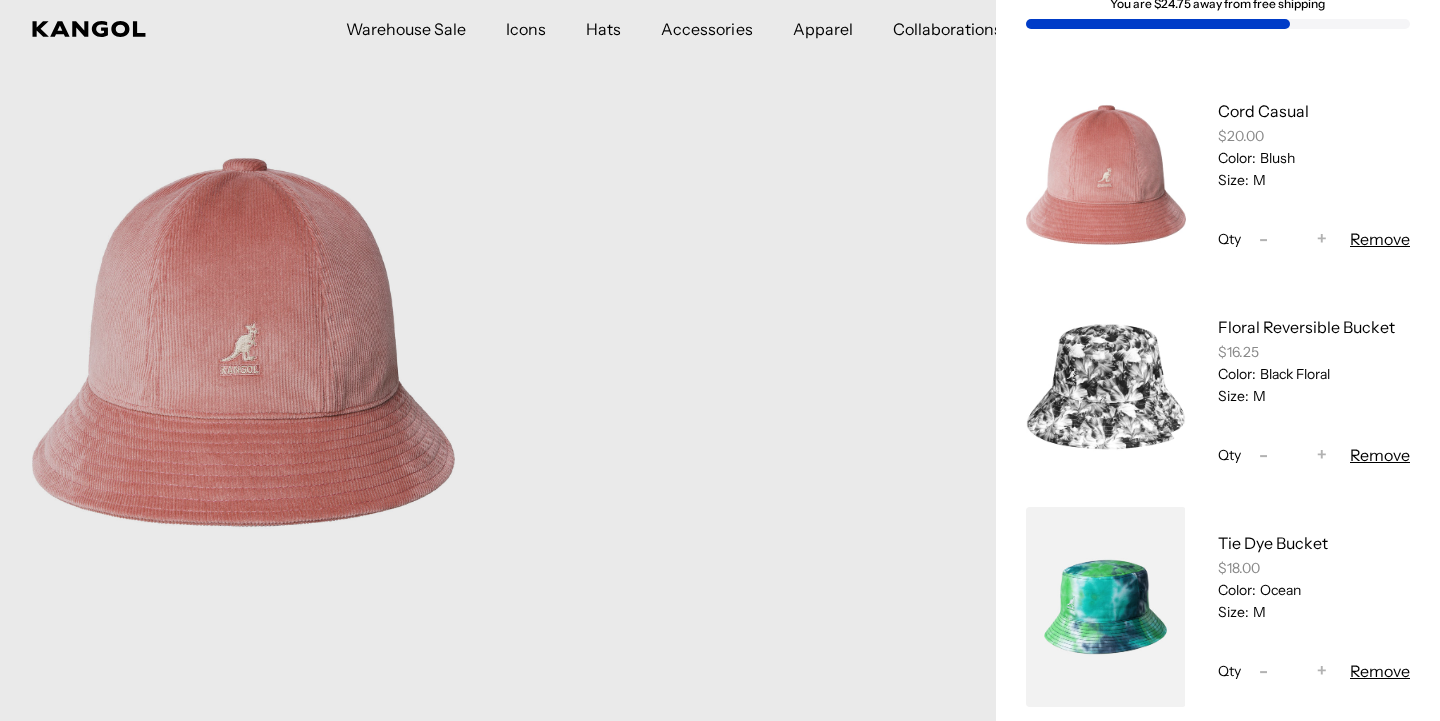 scroll, scrollTop: 116, scrollLeft: 0, axis: vertical 